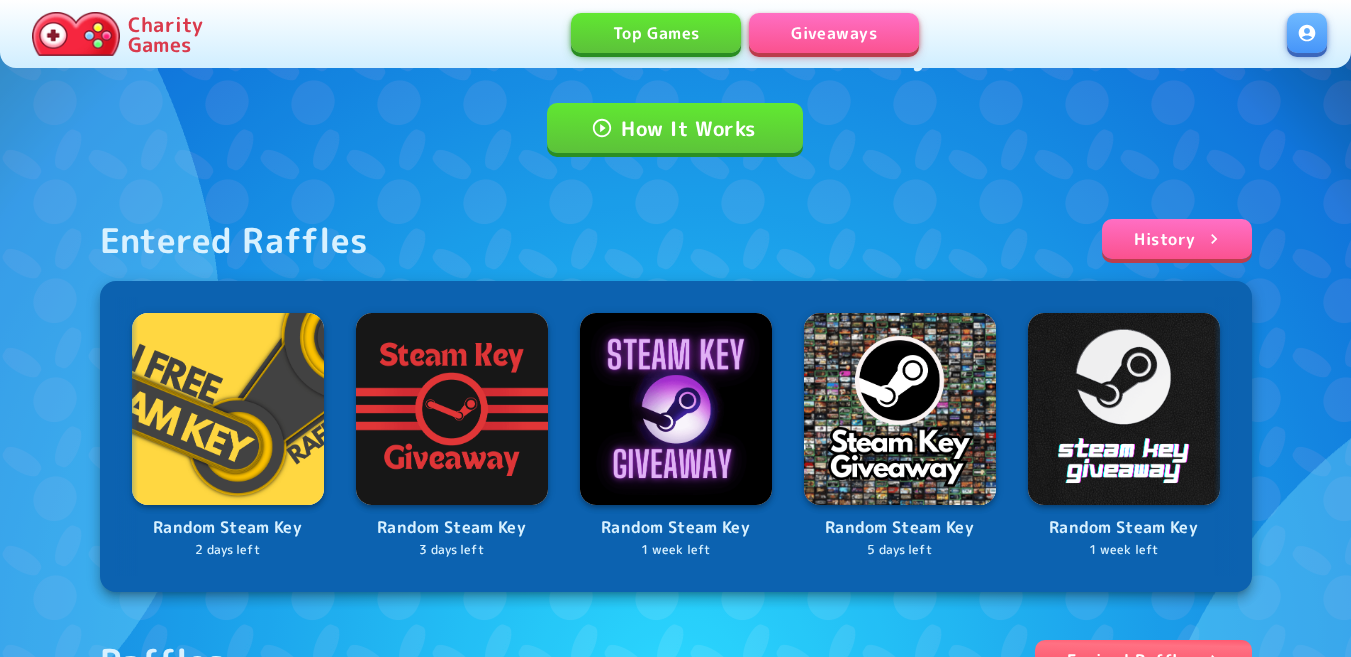 scroll, scrollTop: 400, scrollLeft: 0, axis: vertical 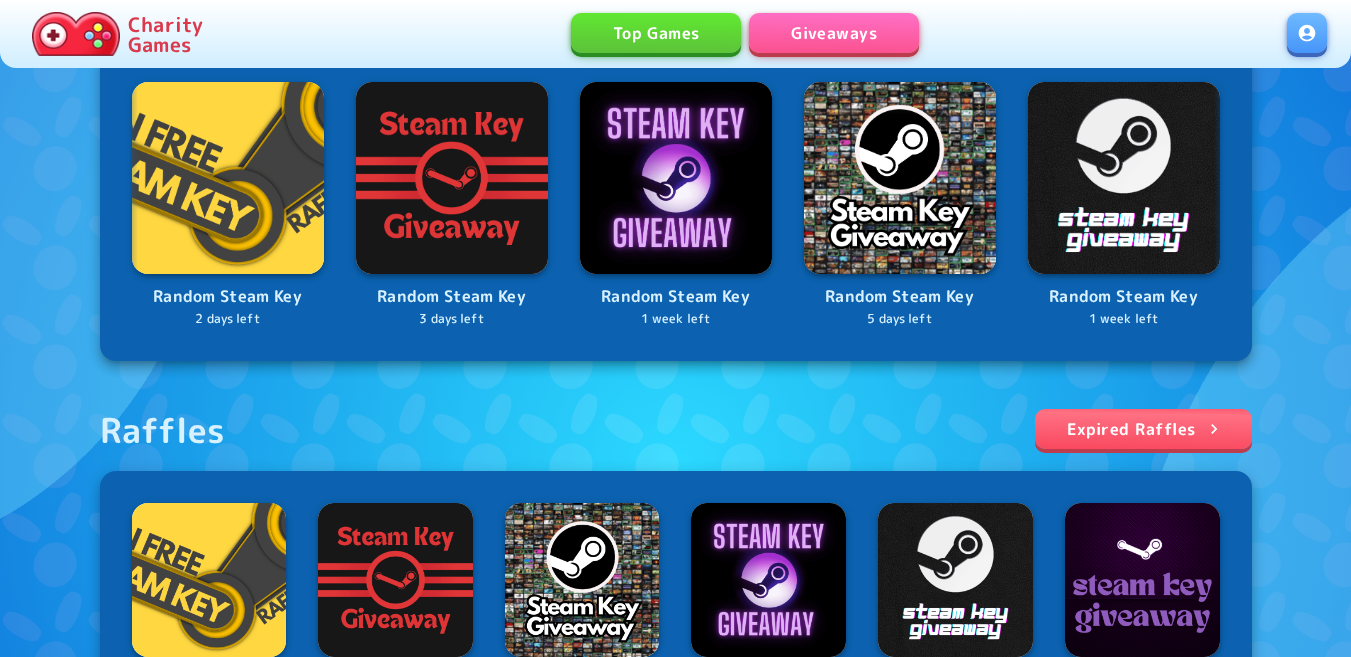 click at bounding box center [1307, 33] 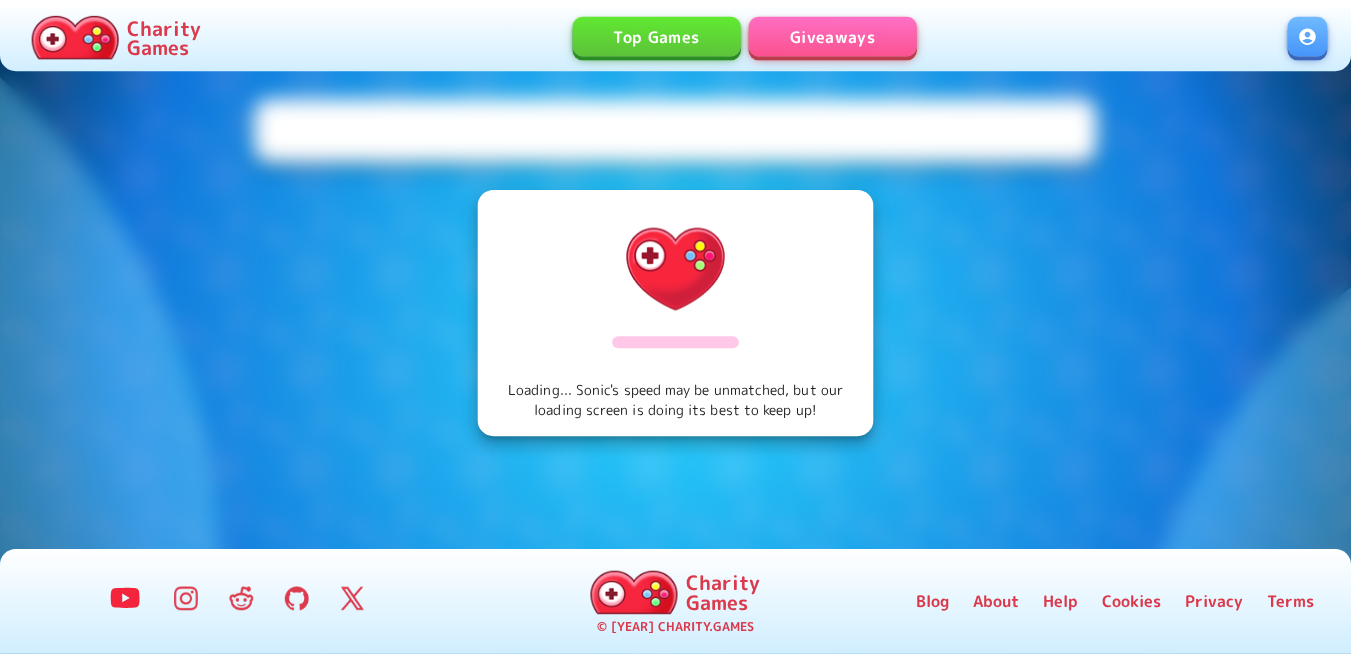 scroll, scrollTop: 0, scrollLeft: 0, axis: both 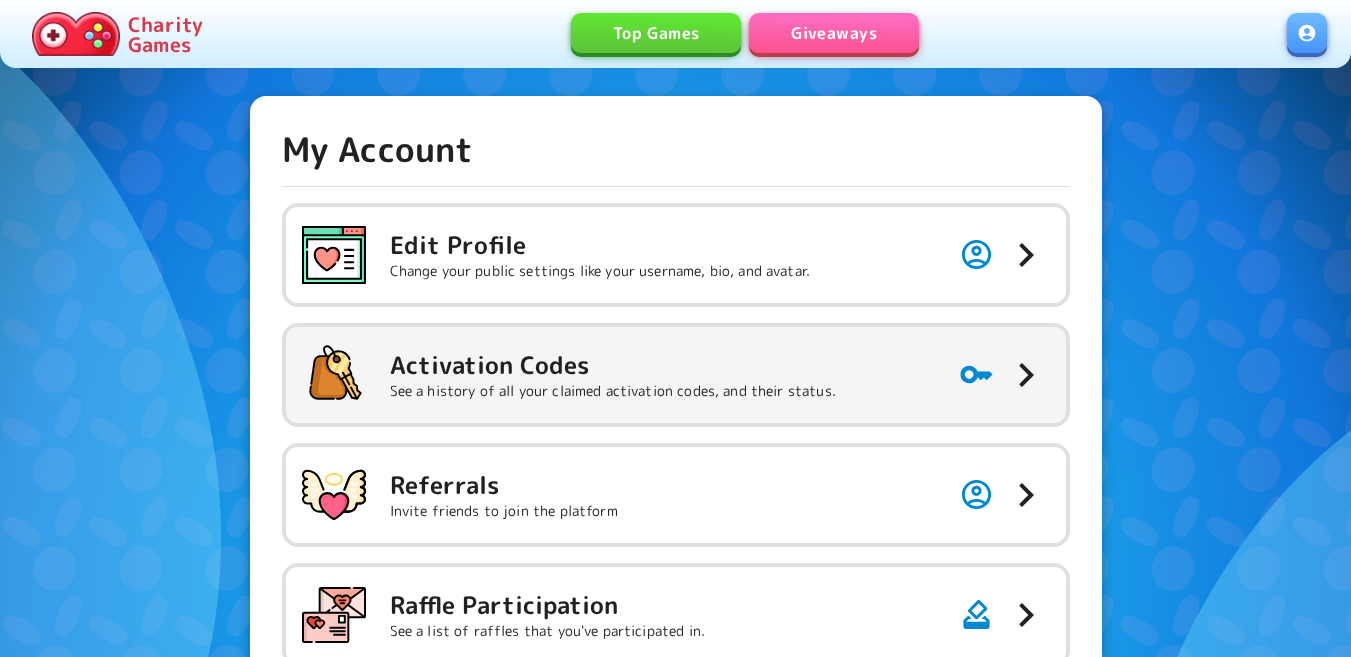 click on "See a history of all your claimed activation codes, and their status." at bounding box center [600, 271] 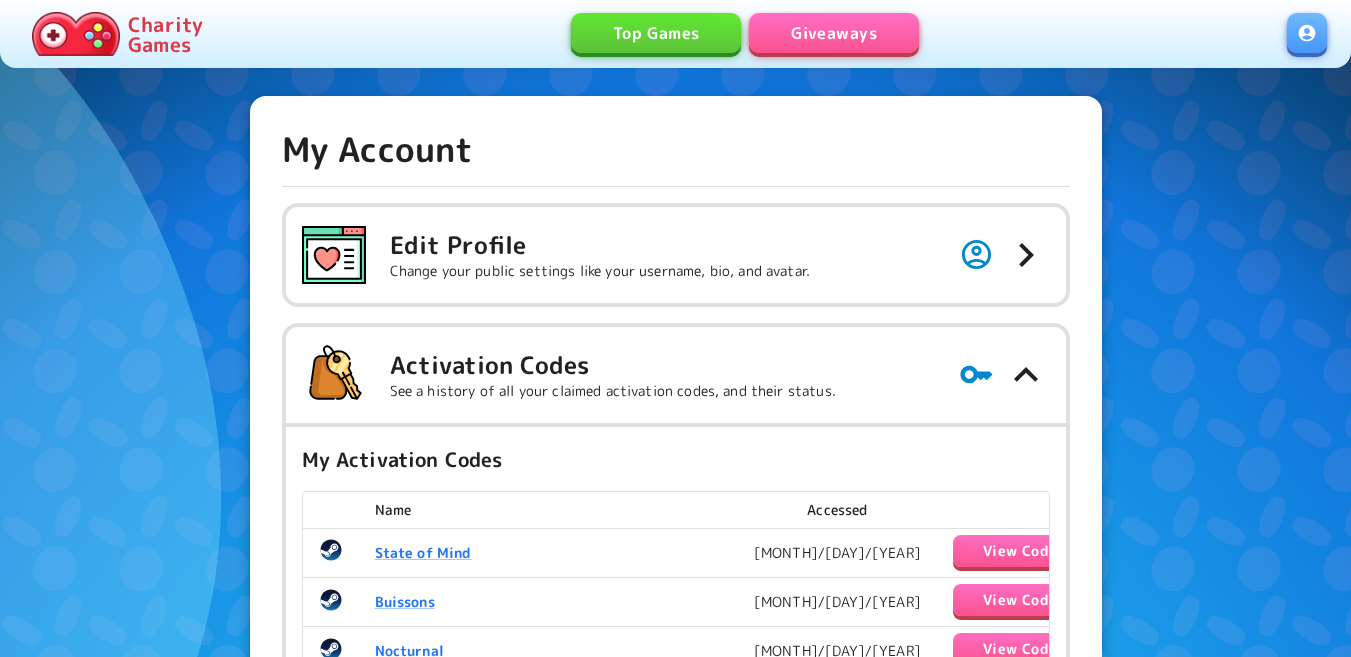 click on "Giveaways" at bounding box center [834, 33] 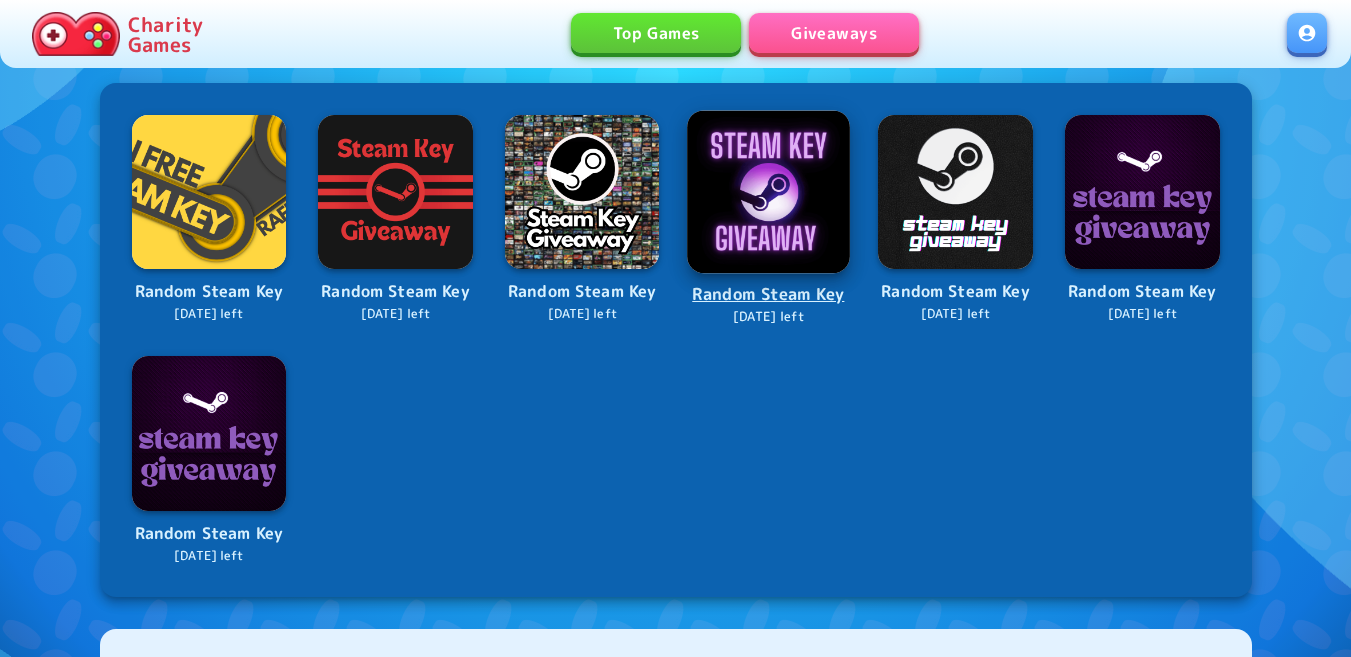 scroll, scrollTop: 800, scrollLeft: 0, axis: vertical 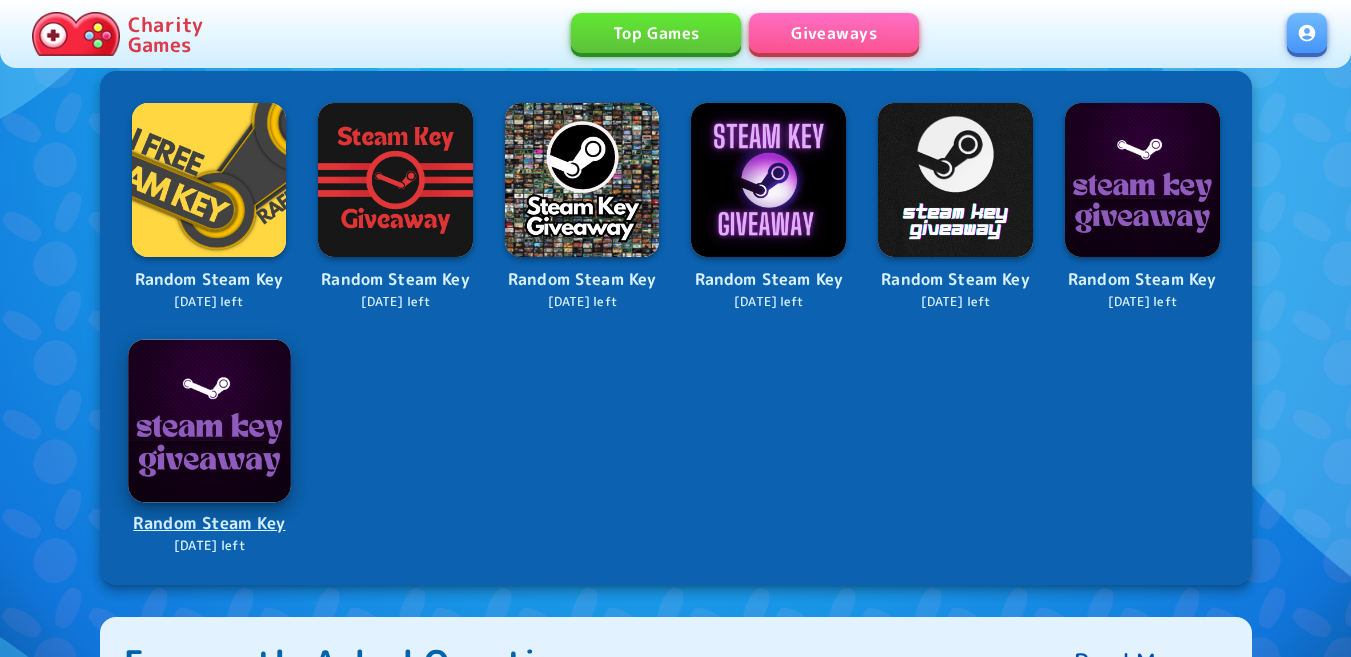 click at bounding box center (209, 420) 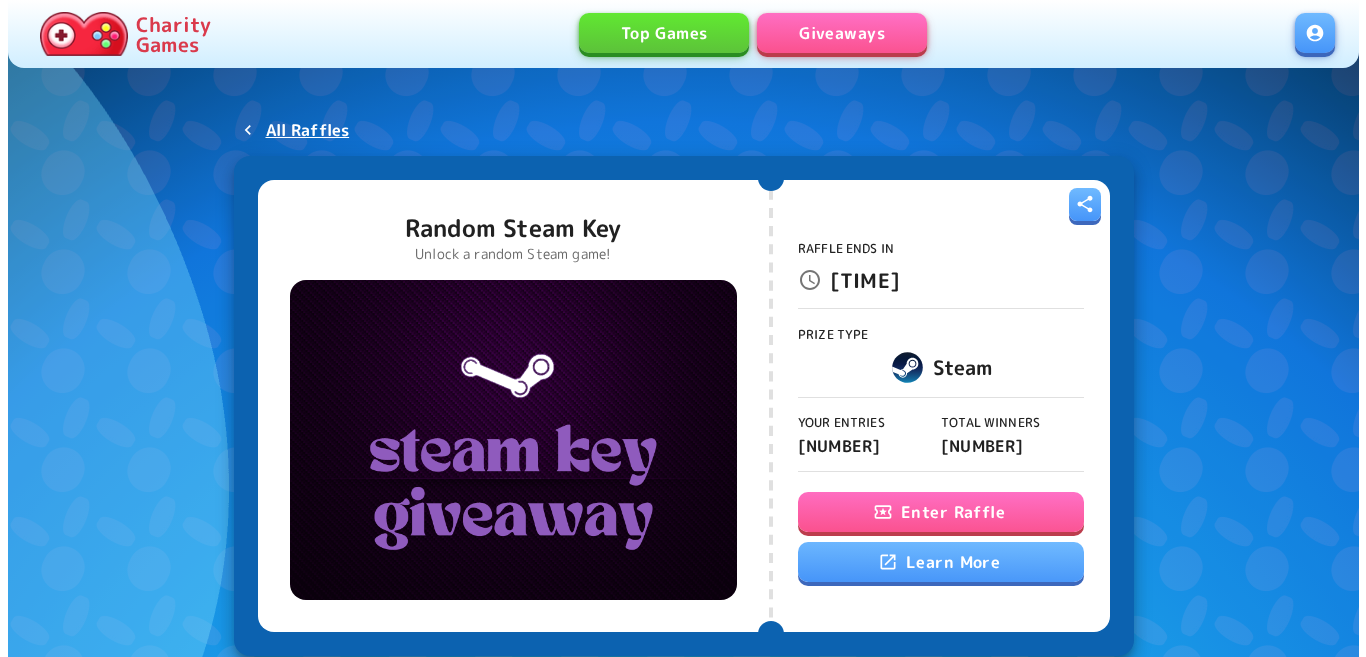 scroll, scrollTop: 0, scrollLeft: 0, axis: both 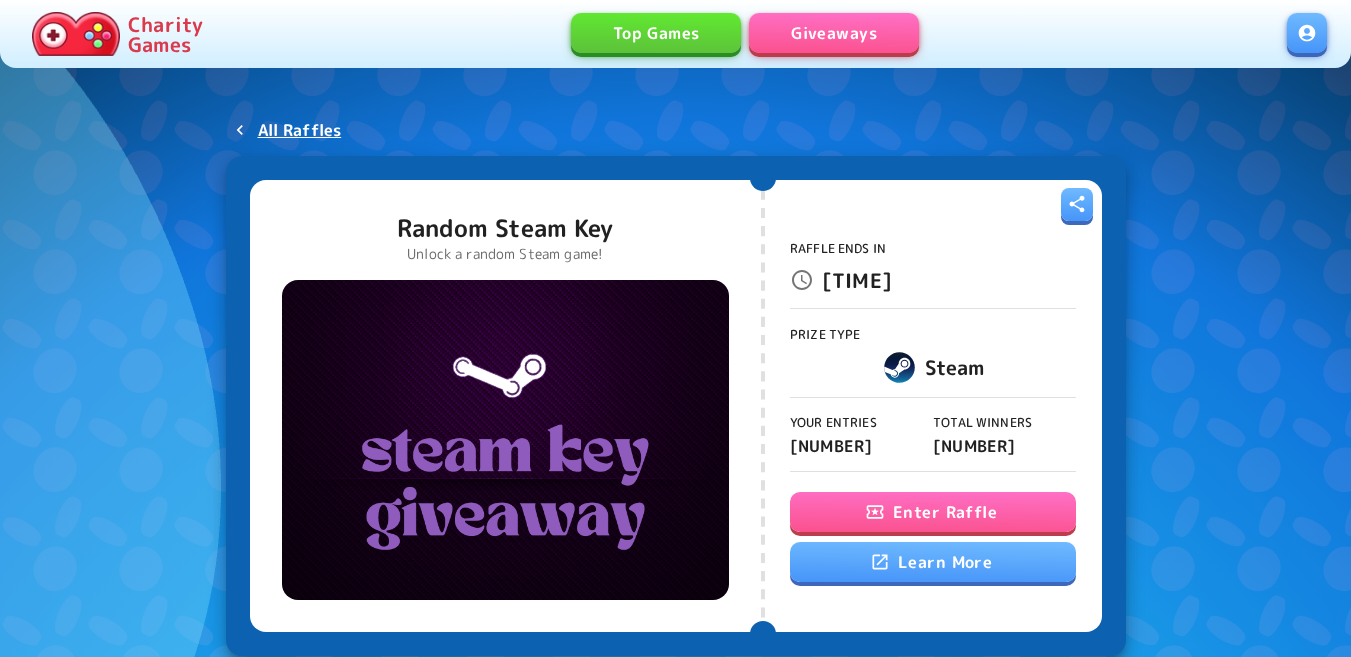 click on "Enter Raffle" at bounding box center (933, 512) 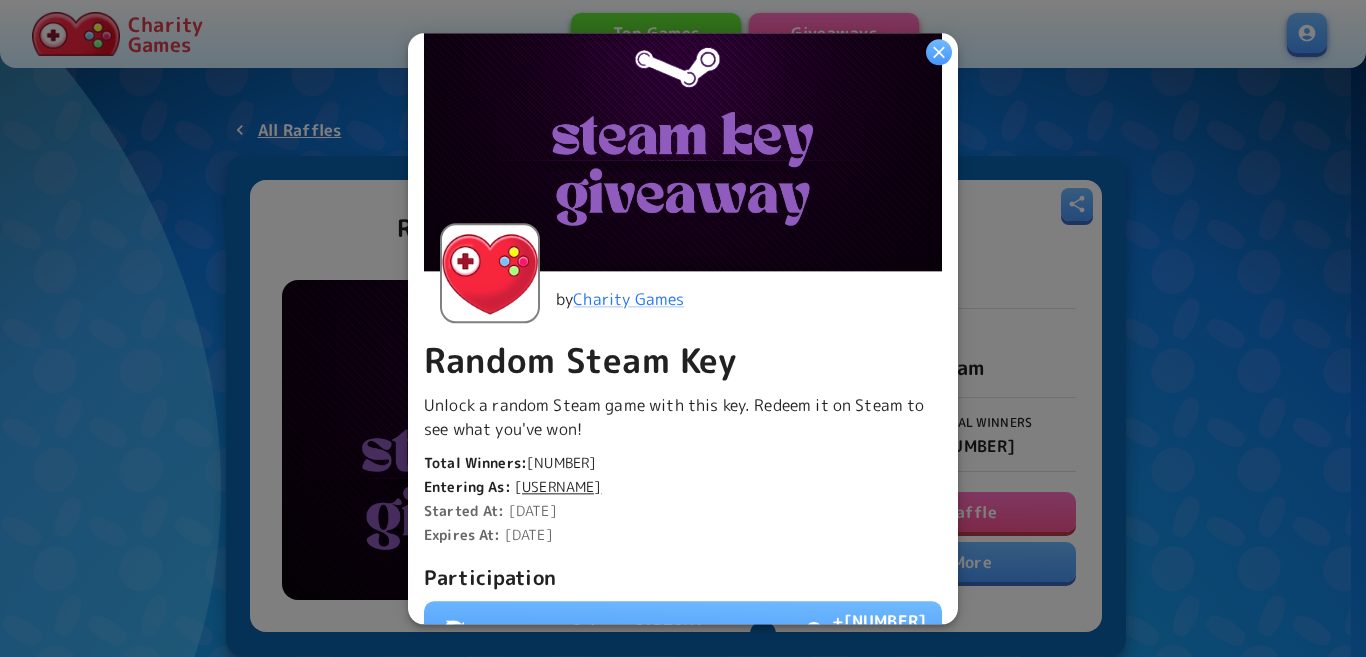 scroll, scrollTop: 400, scrollLeft: 0, axis: vertical 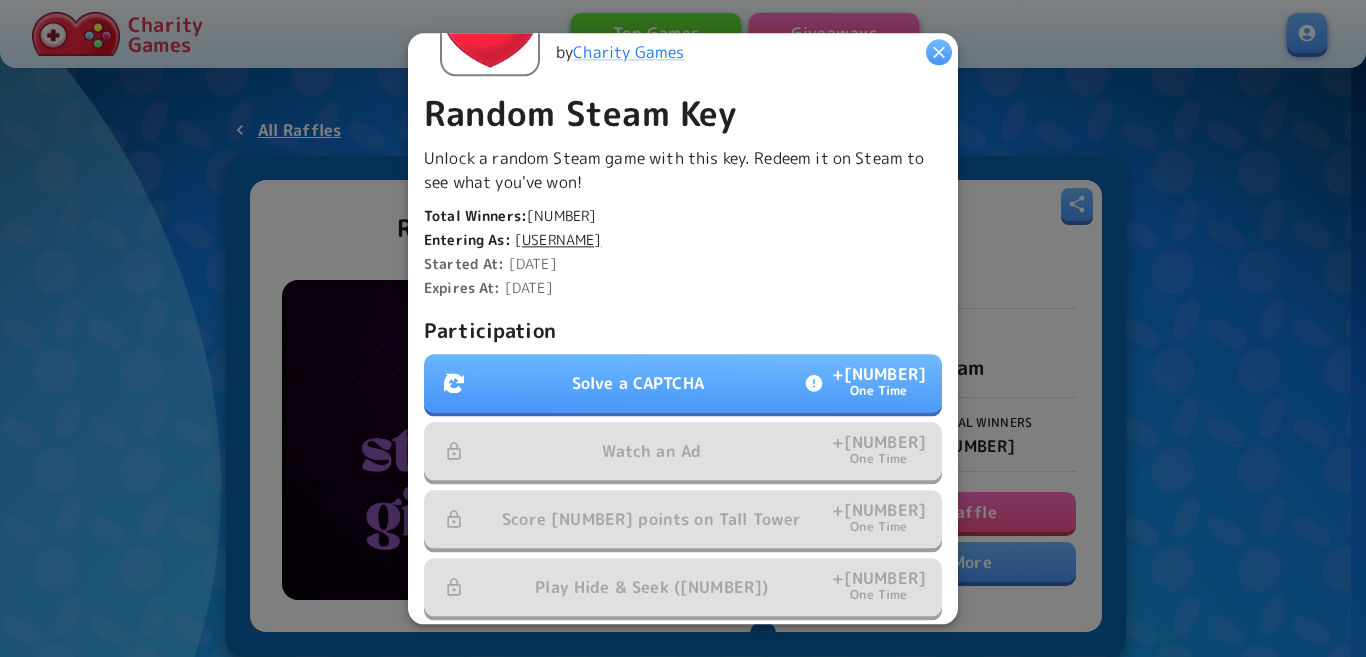 click on "Solve a CAPTCHA + 1 One Time" at bounding box center [683, 383] 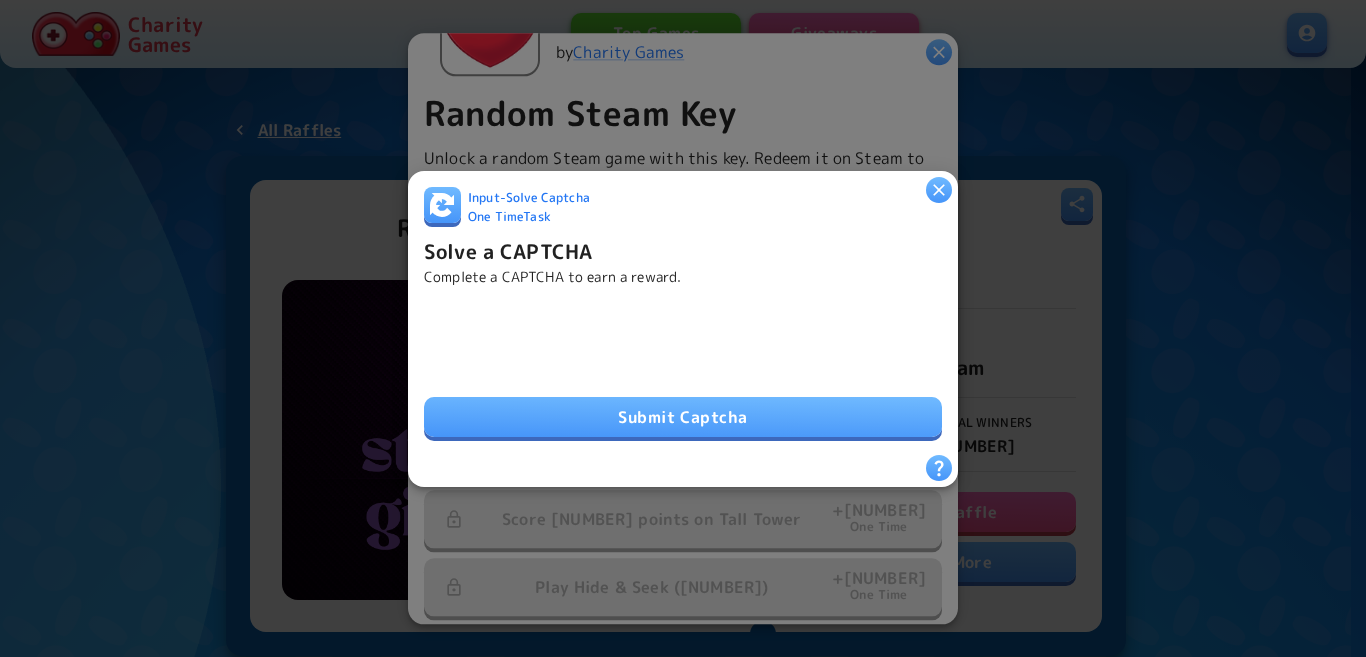 click on "Submit Captcha" at bounding box center [683, 417] 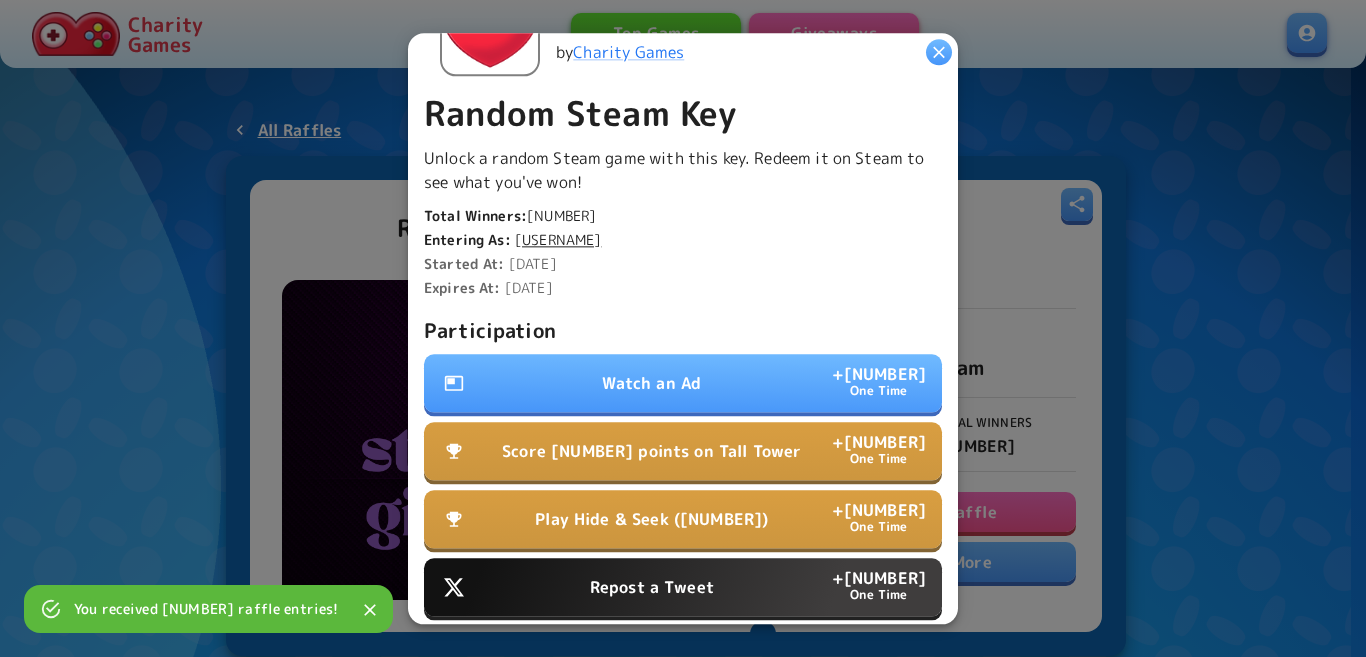 click on "Watch an Ad" at bounding box center (651, 383) 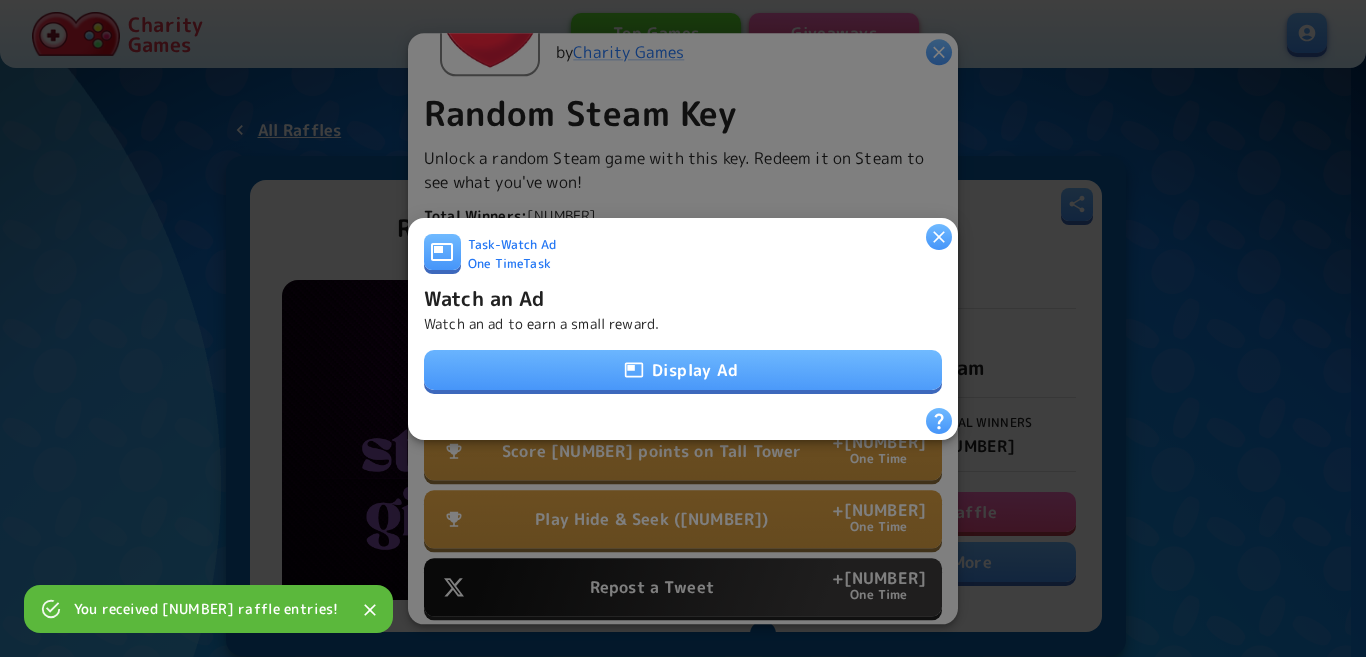 click on "Display Ad" at bounding box center [683, 370] 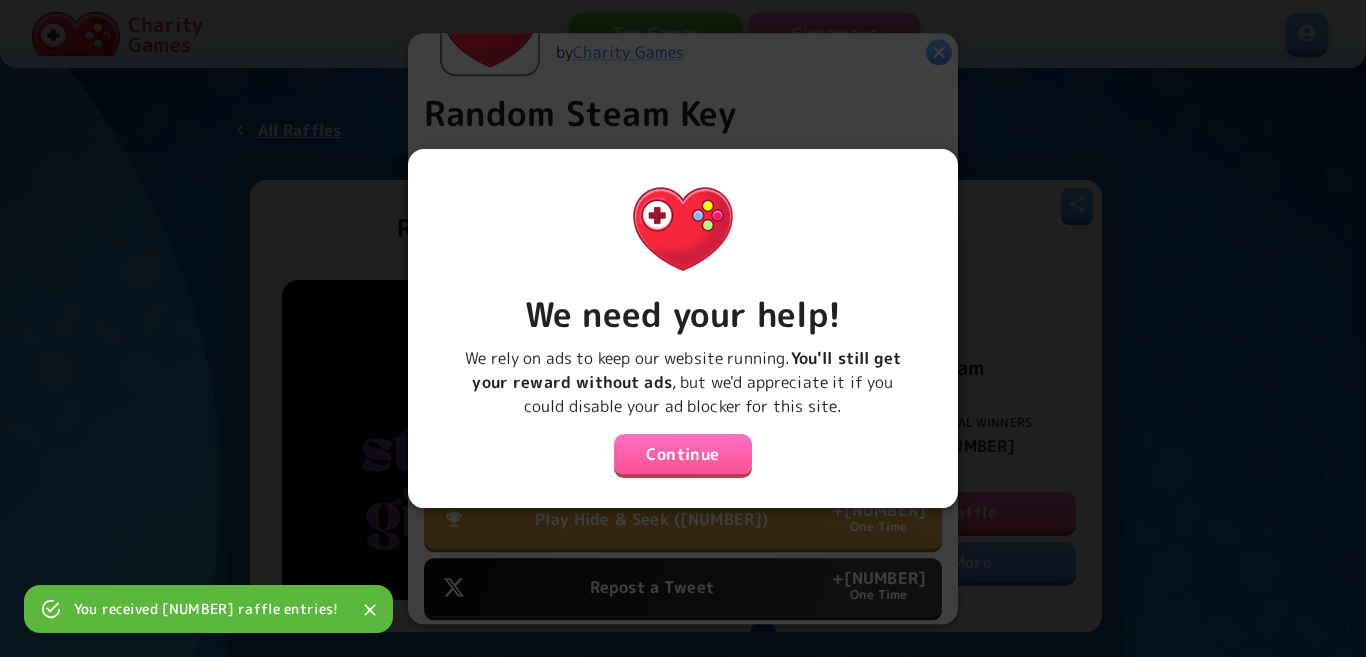 click on "Continue" at bounding box center [683, 454] 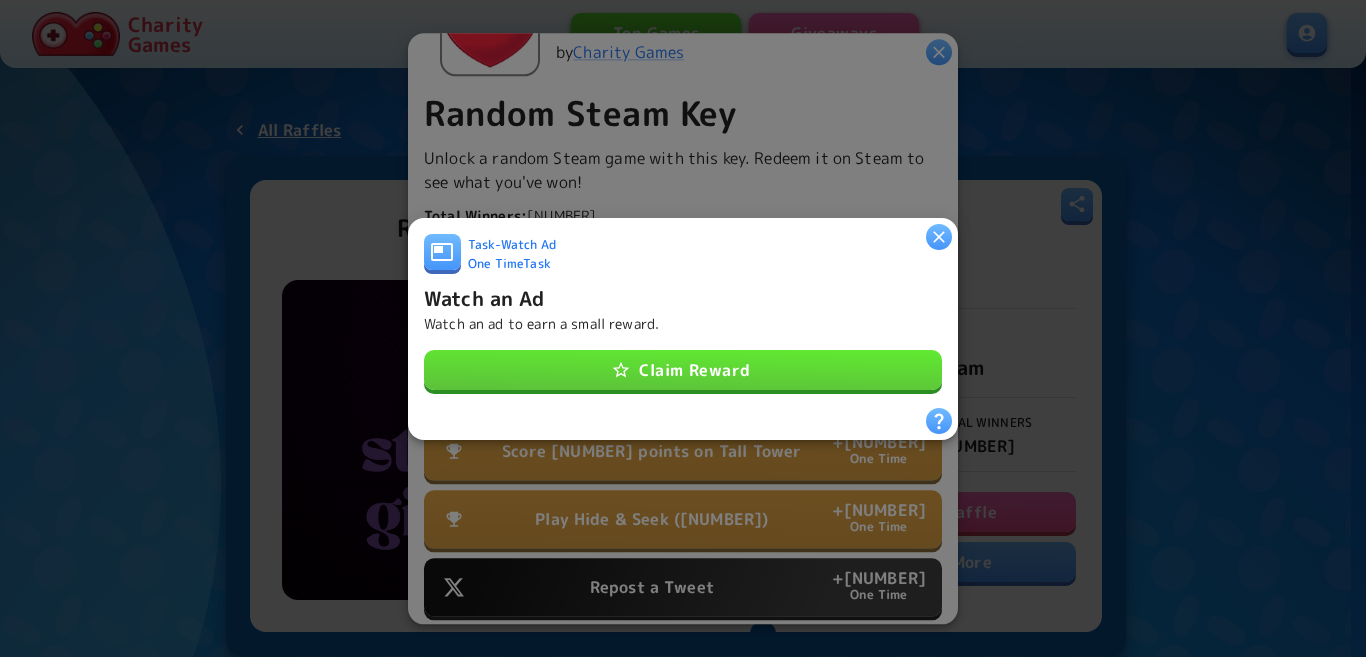click on "Claim Reward" at bounding box center (683, 370) 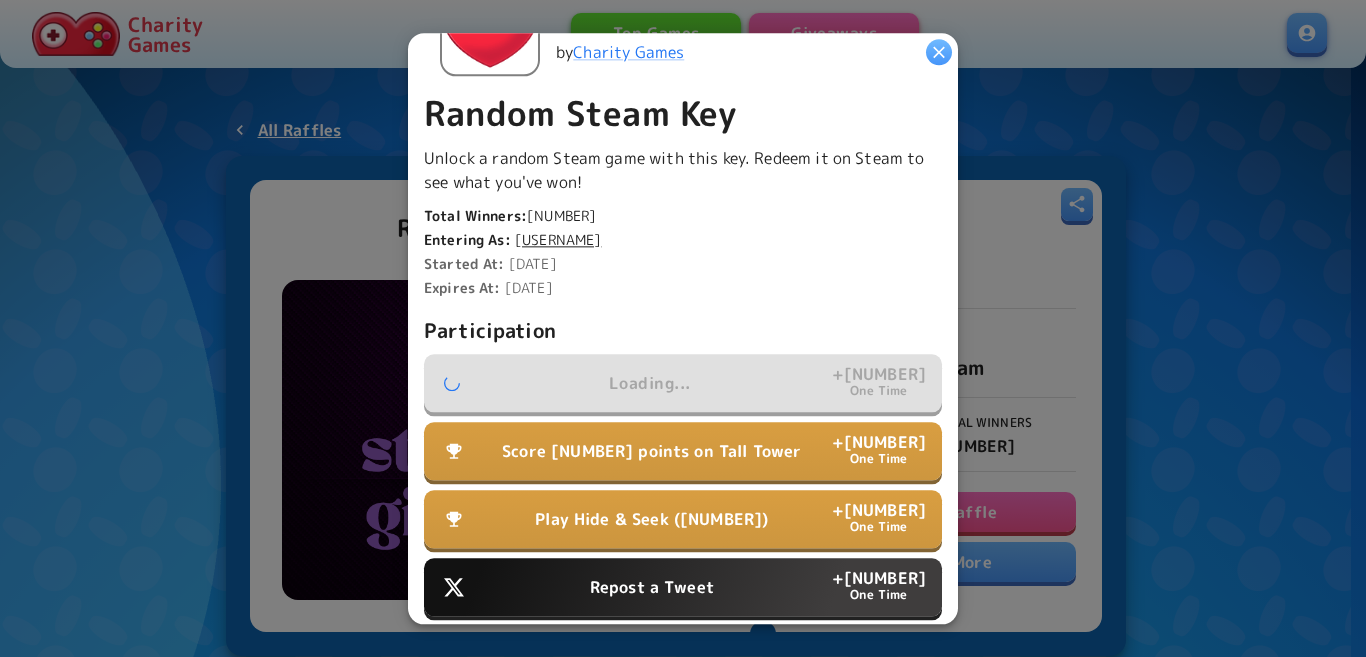 click on "Repost a Tweet" at bounding box center [652, 587] 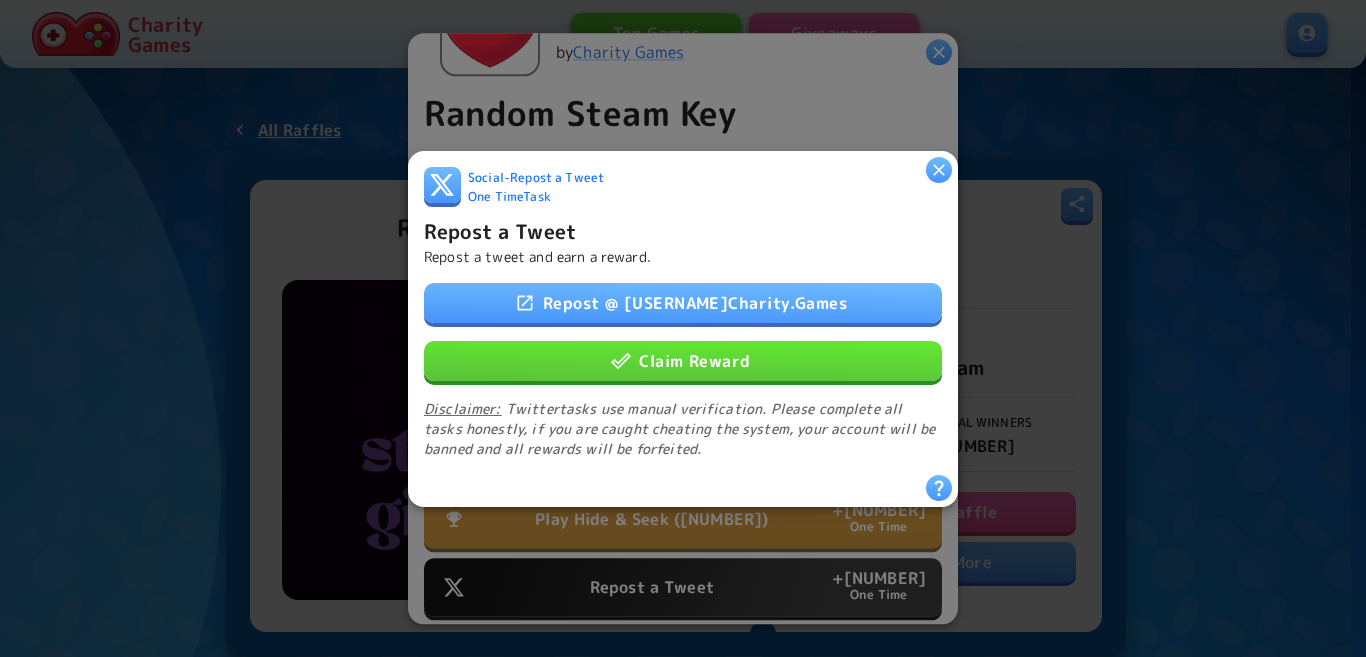 click on "Repost @ charitydotgames Claim Reward Disclaimer:   Twitter  tasks use manual verification. Please complete all tasks honestly, if you are caught cheating the system, your account will be banned and all rewards will be forfeited." at bounding box center [683, 370] 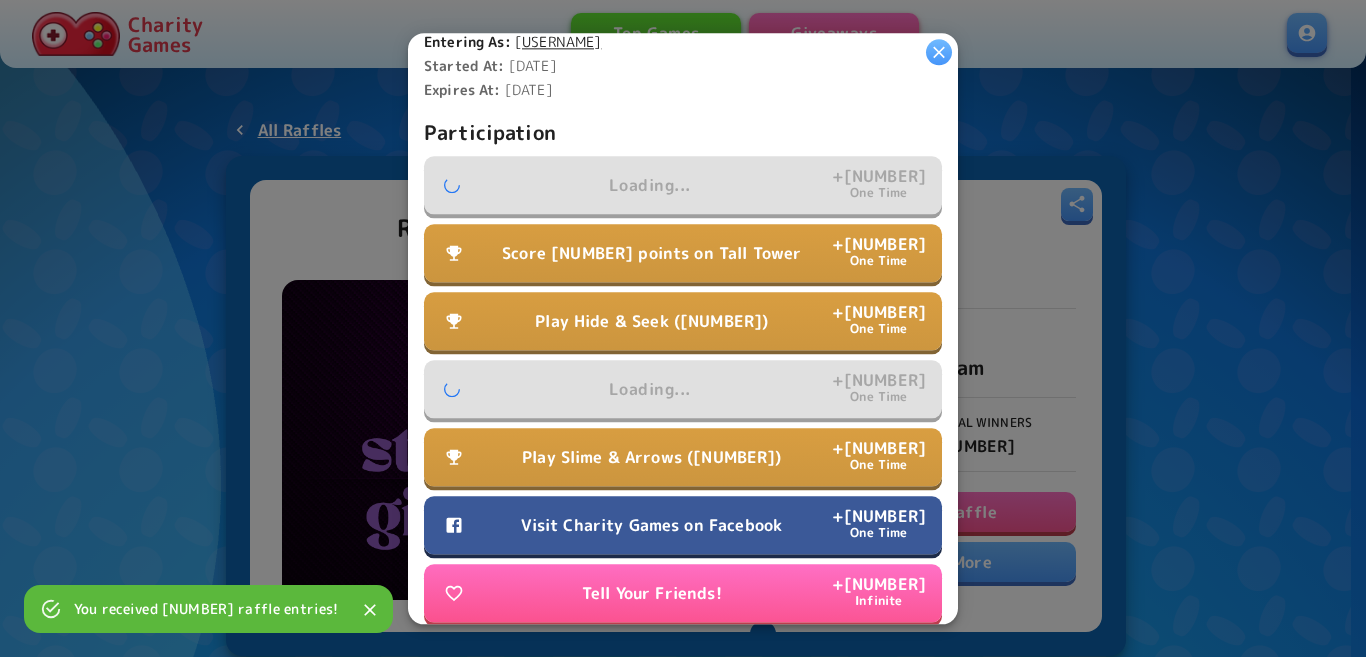 scroll, scrollTop: 600, scrollLeft: 0, axis: vertical 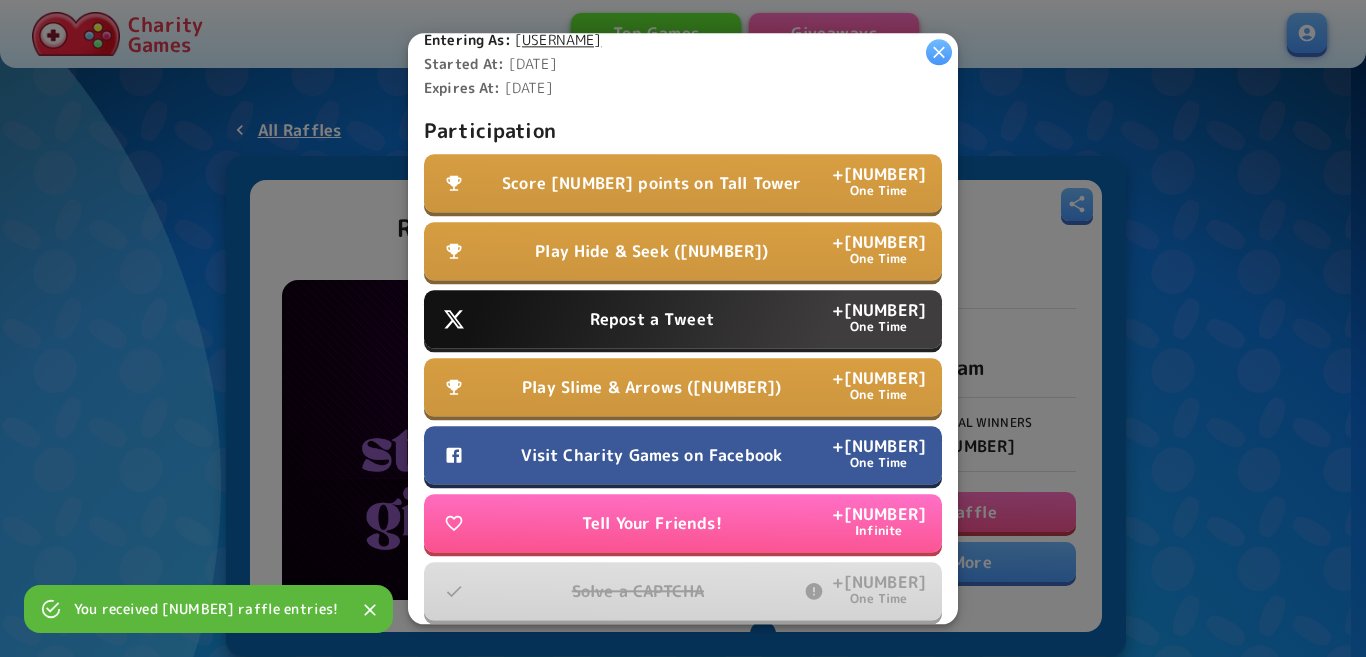 click on "Tell Your Friends!" at bounding box center (652, 523) 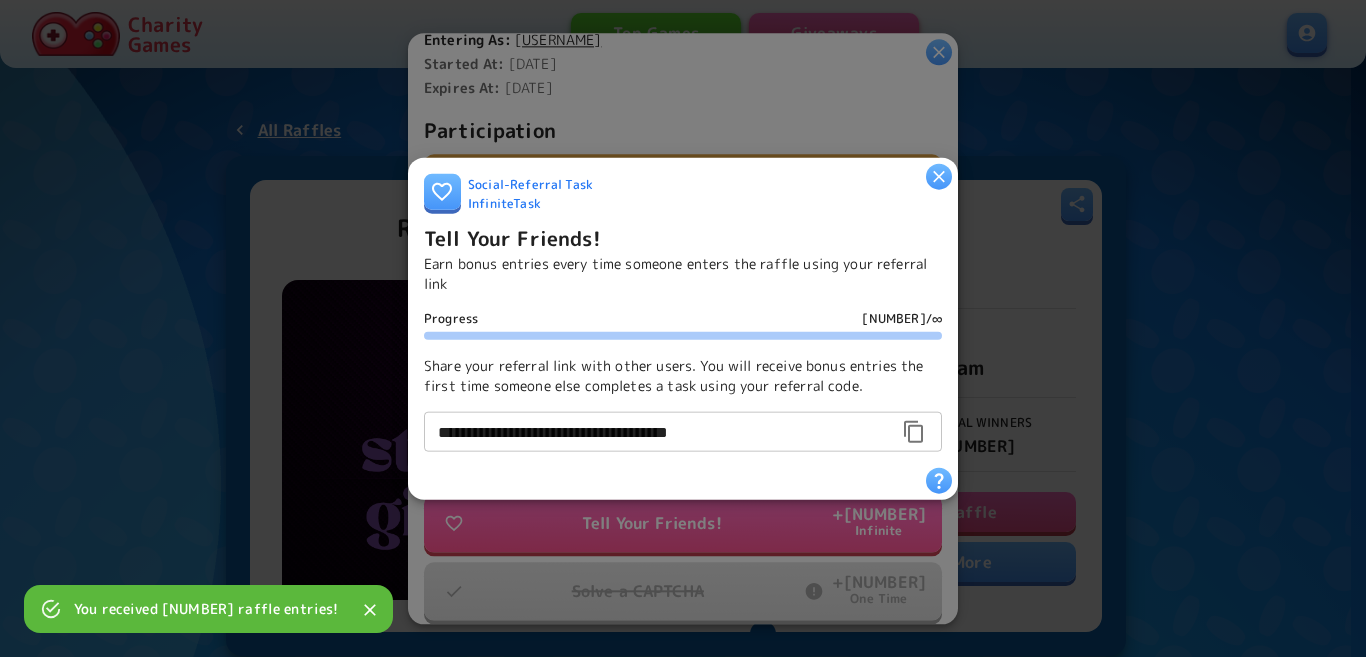 click at bounding box center [683, 328] 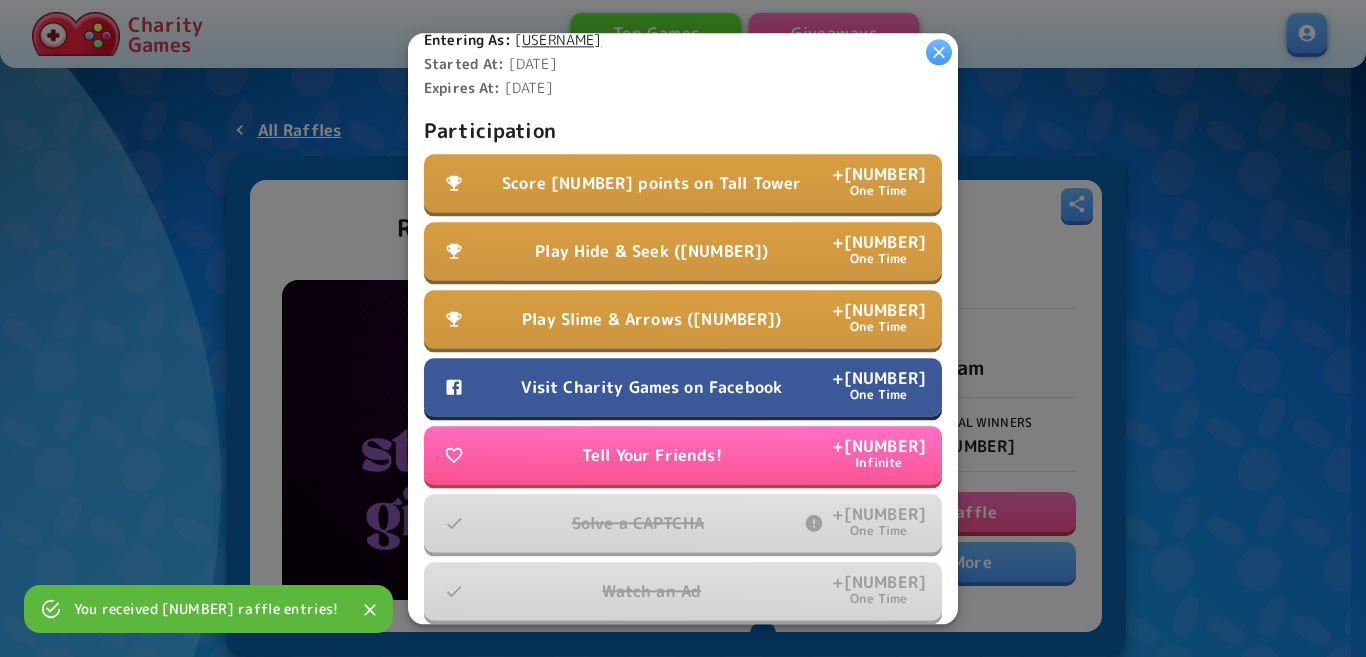 click on "Visit Charity Games on Facebook" at bounding box center [651, 387] 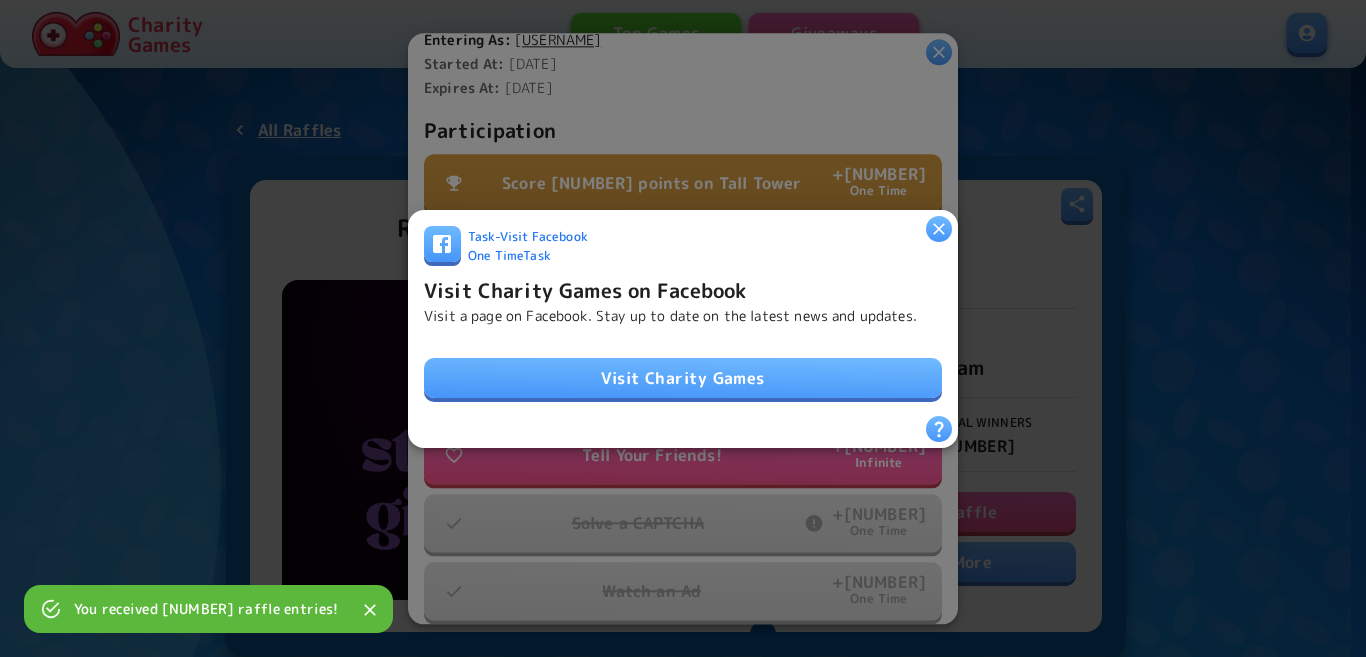 click on "Visit Charity Games" at bounding box center [683, 378] 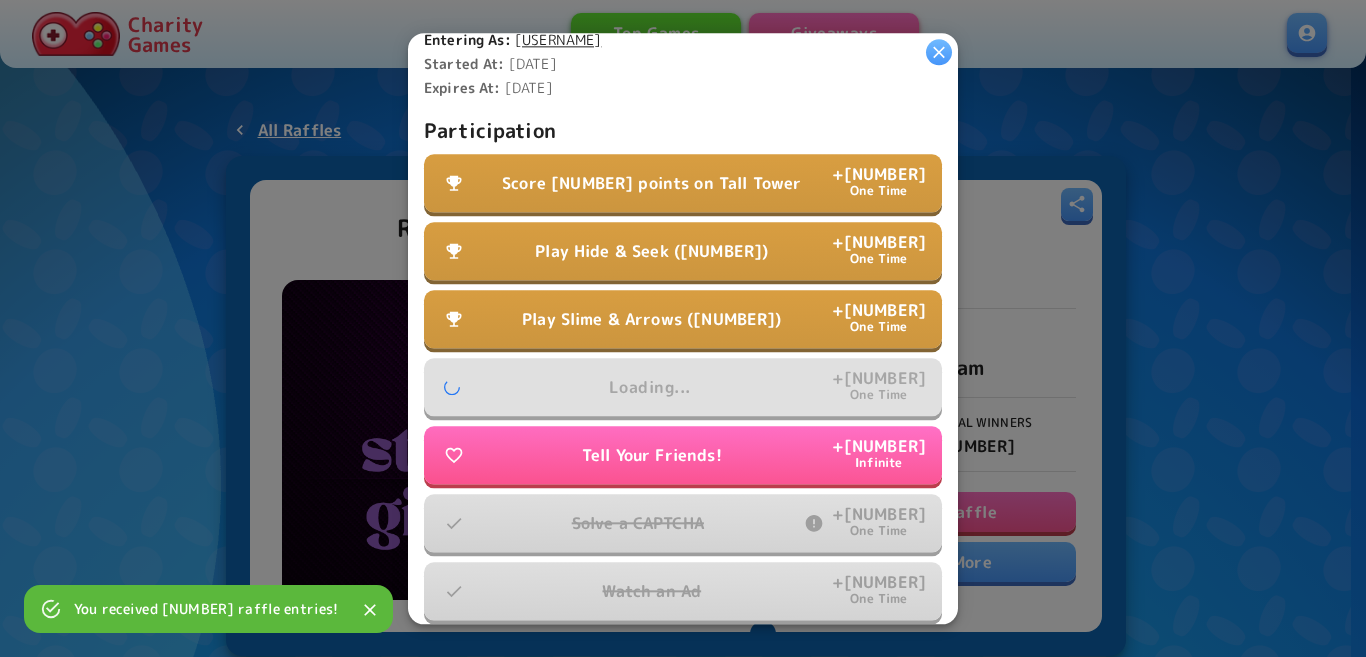 click on "Score 50 points on Tall Tower" at bounding box center (651, 183) 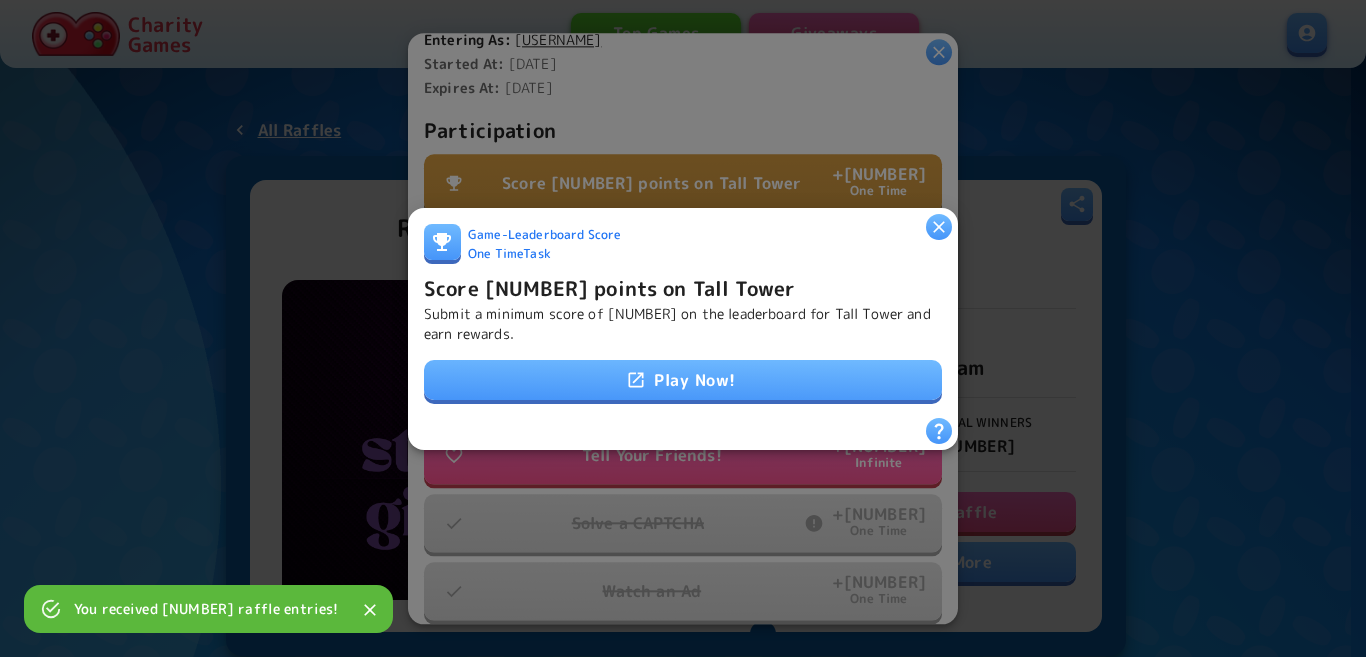 click on "Play Now!" at bounding box center [683, 380] 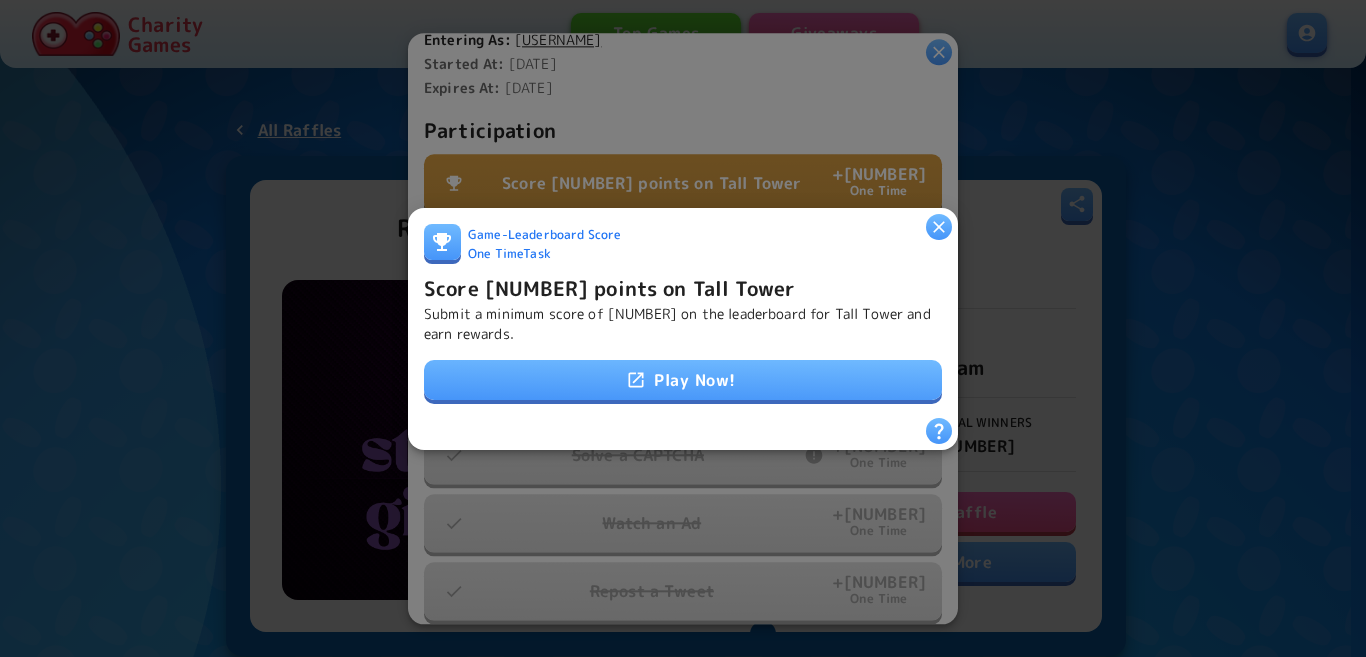 click on "Submit a minimum score of 50 on the leaderboard for Tall Tower and earn rewards." at bounding box center [683, 323] 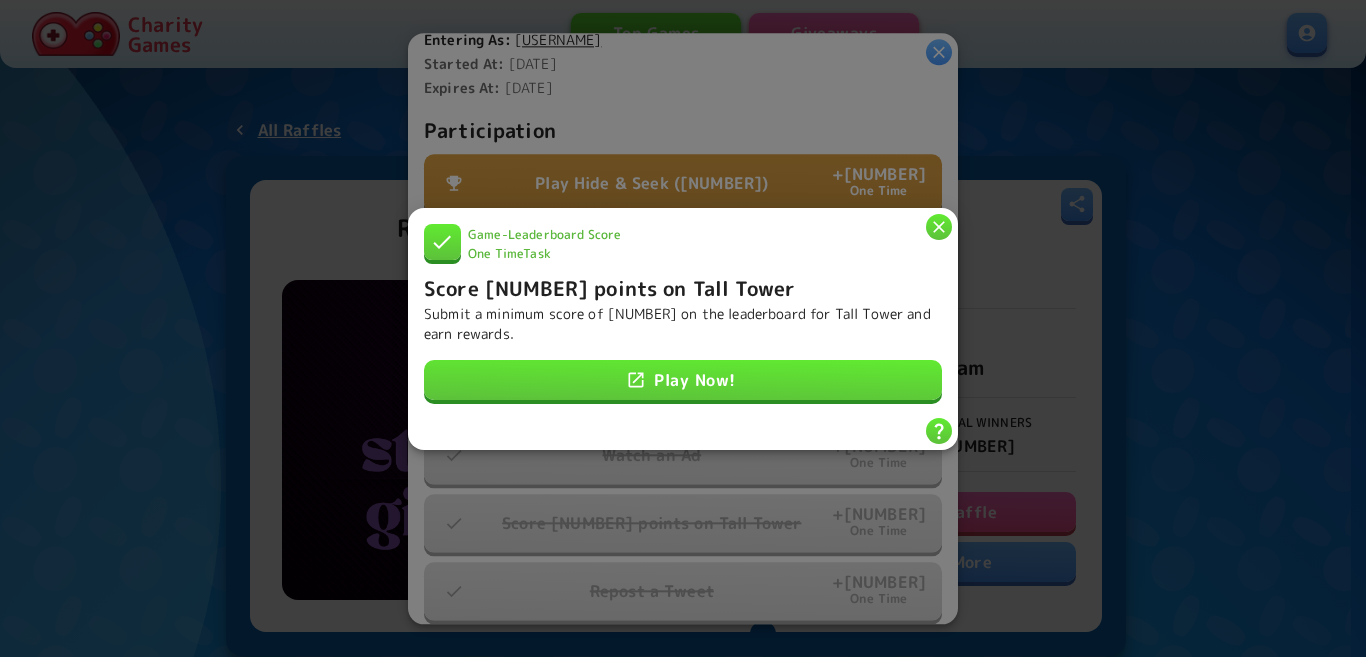 click at bounding box center [939, 226] 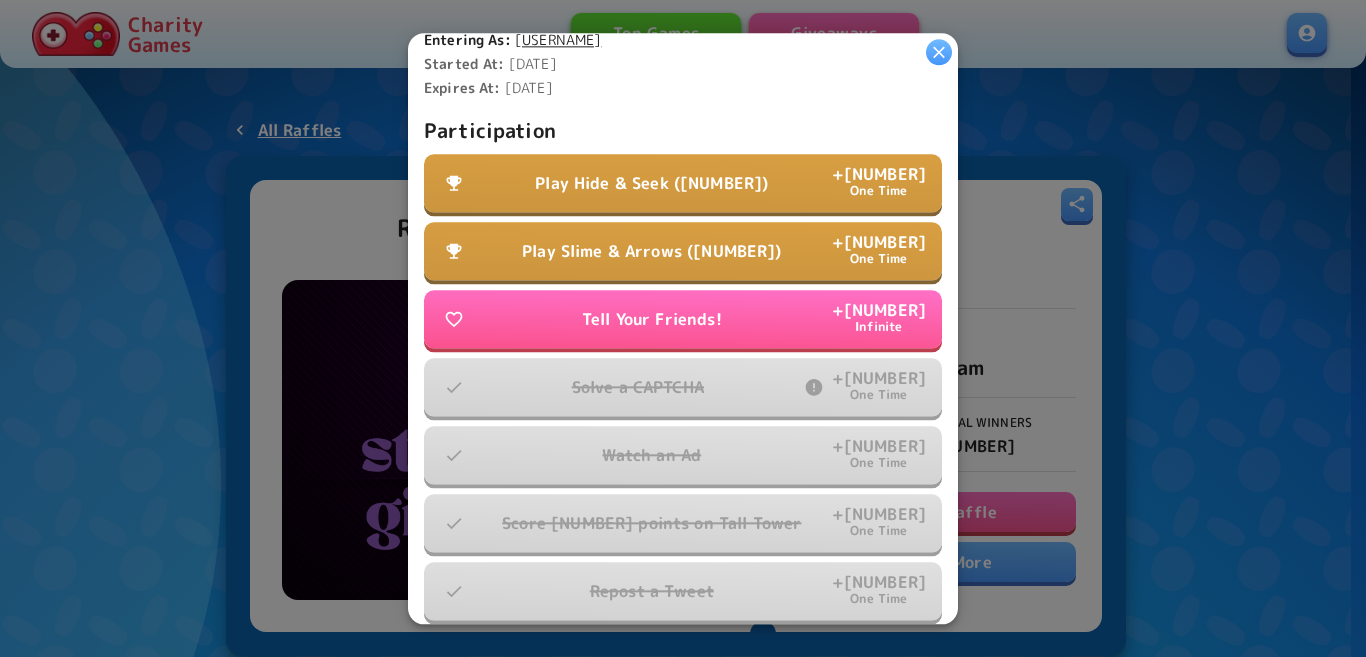 click on "Play Hide & Seek (3) + 1 One Time" at bounding box center [683, 183] 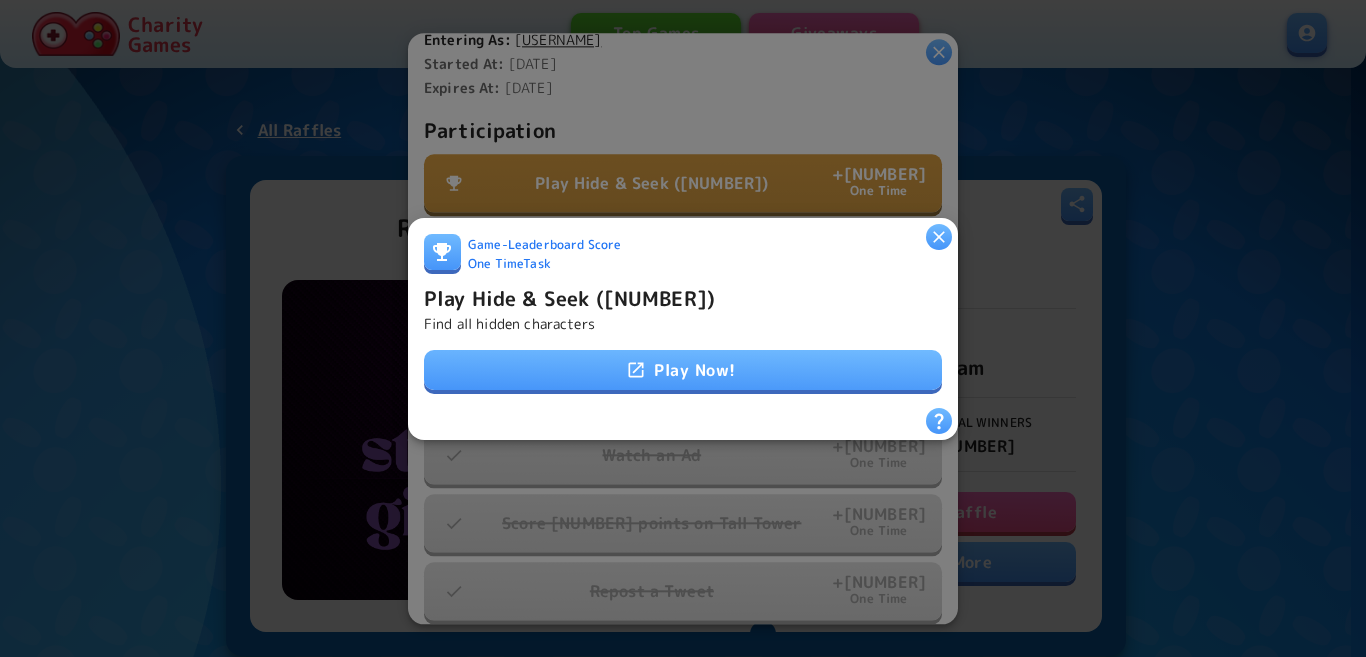 click on "Play Now!" at bounding box center (683, 370) 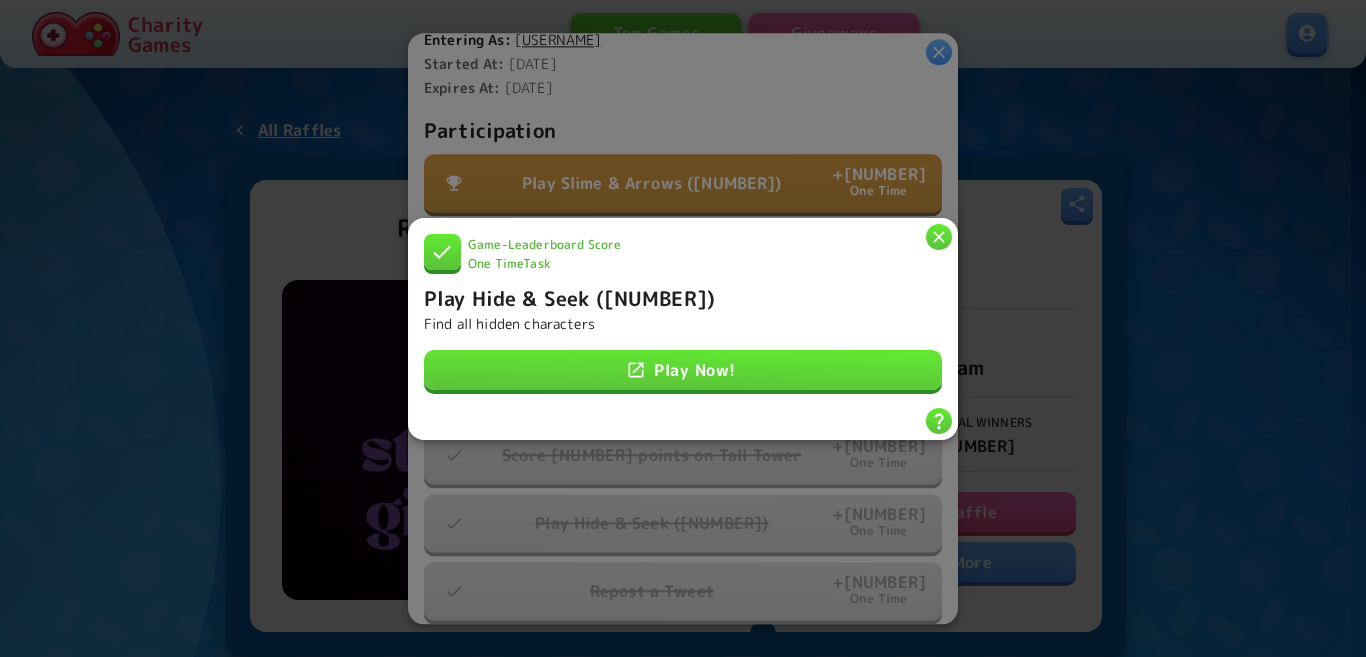 click on "Play Hide & Seek (3)" at bounding box center (569, 297) 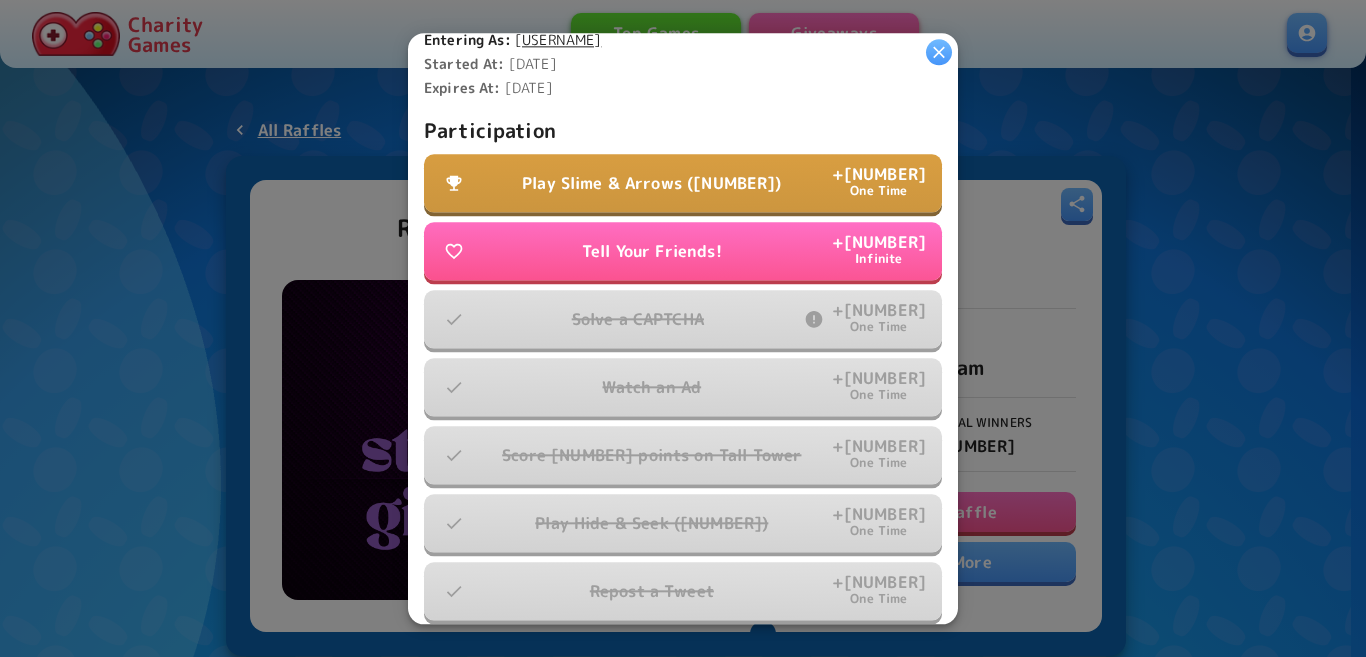 click on "Play Slime & Arrows (75) + 1 One Time" at bounding box center (683, 183) 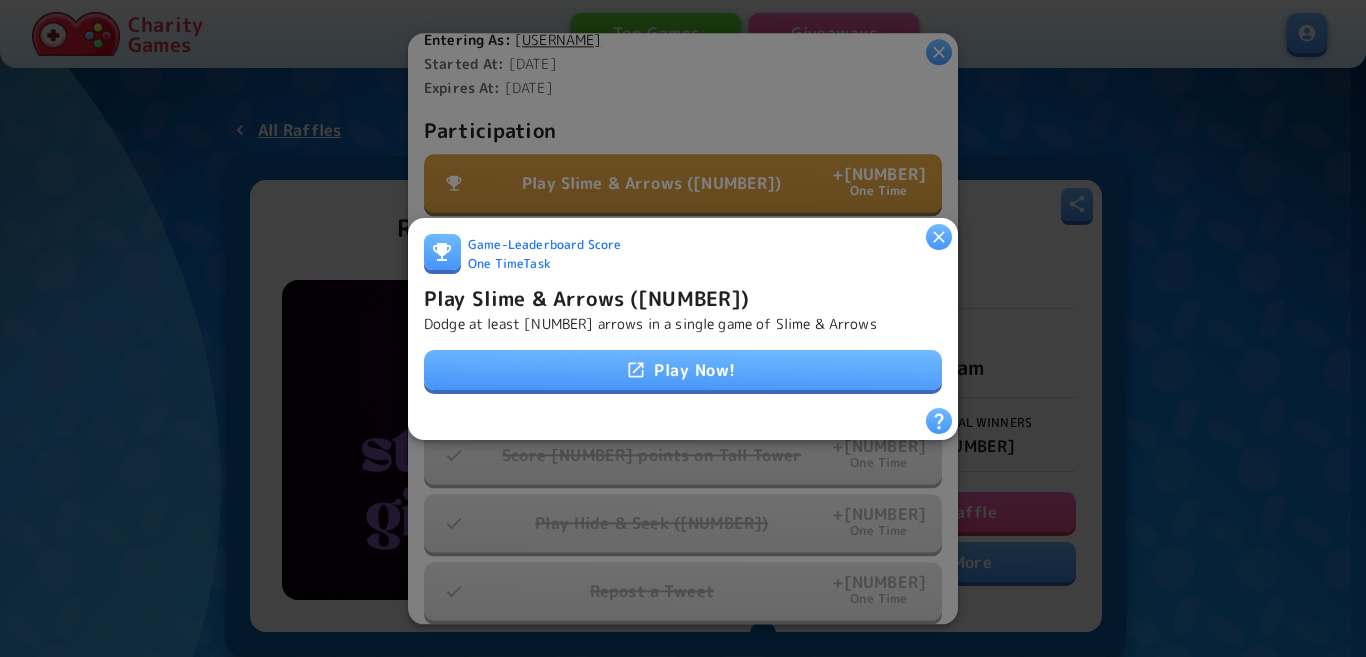 click on "Play Now!" at bounding box center (683, 370) 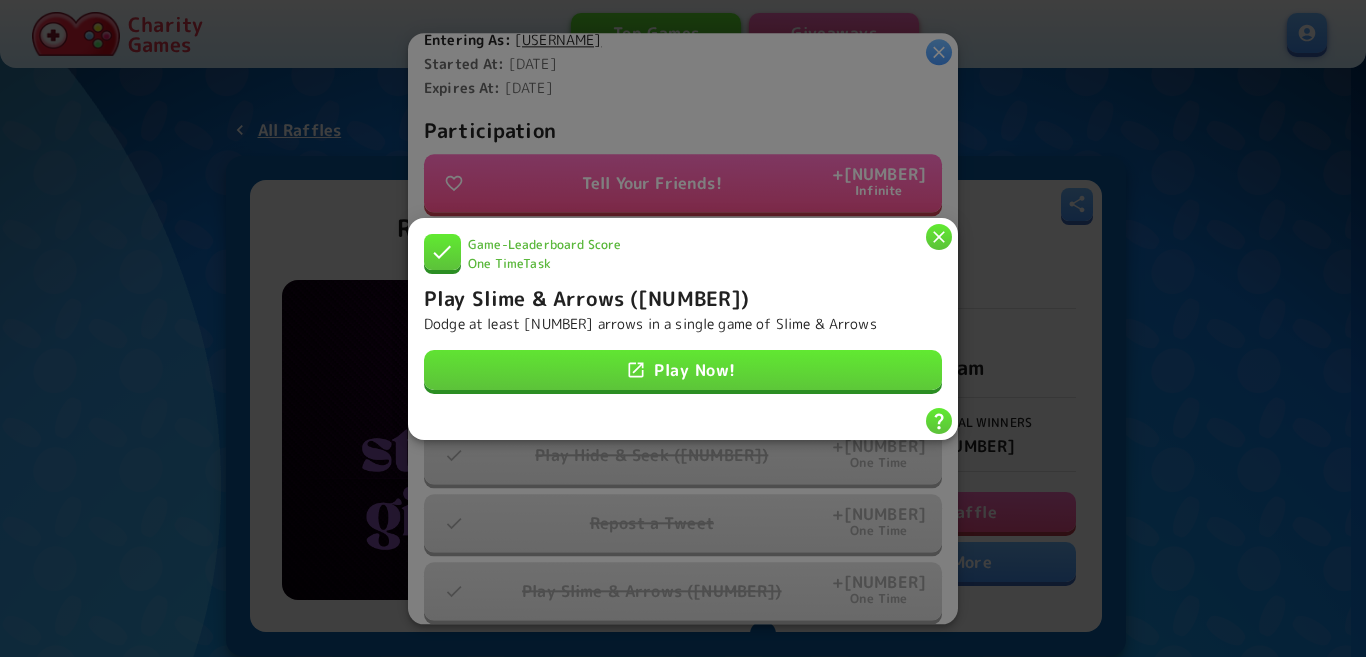 click at bounding box center (939, 237) 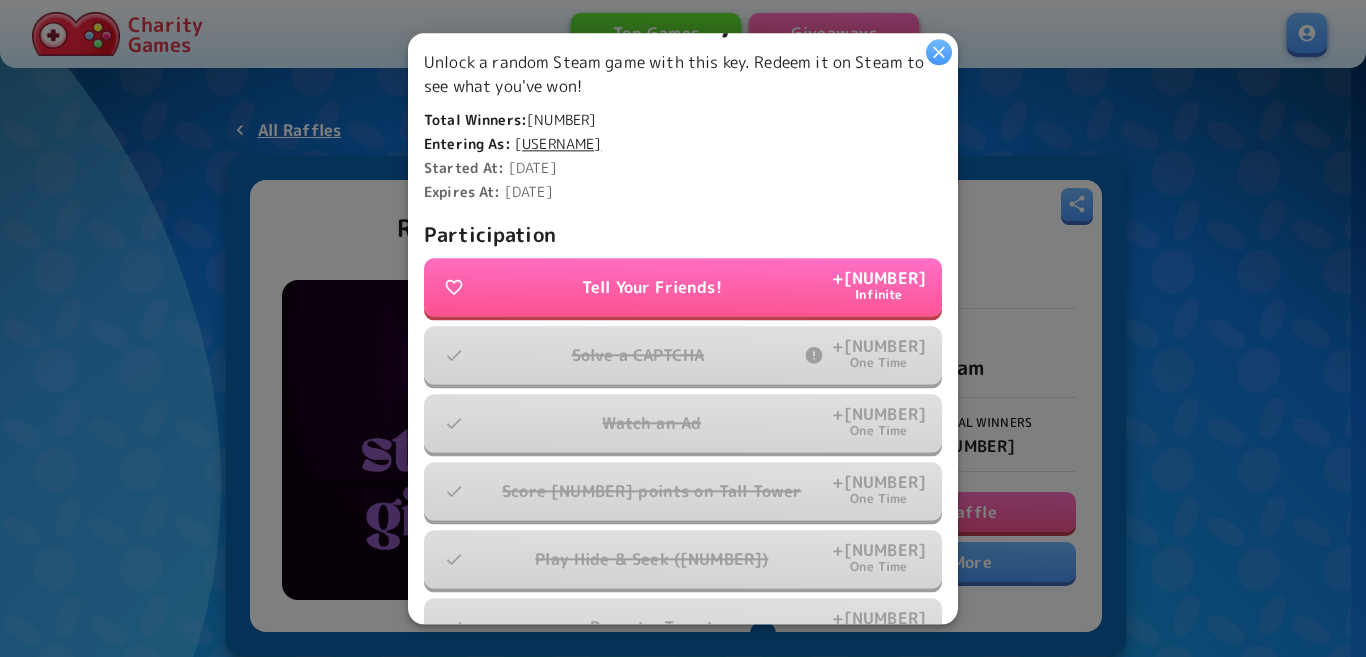 scroll, scrollTop: 449, scrollLeft: 0, axis: vertical 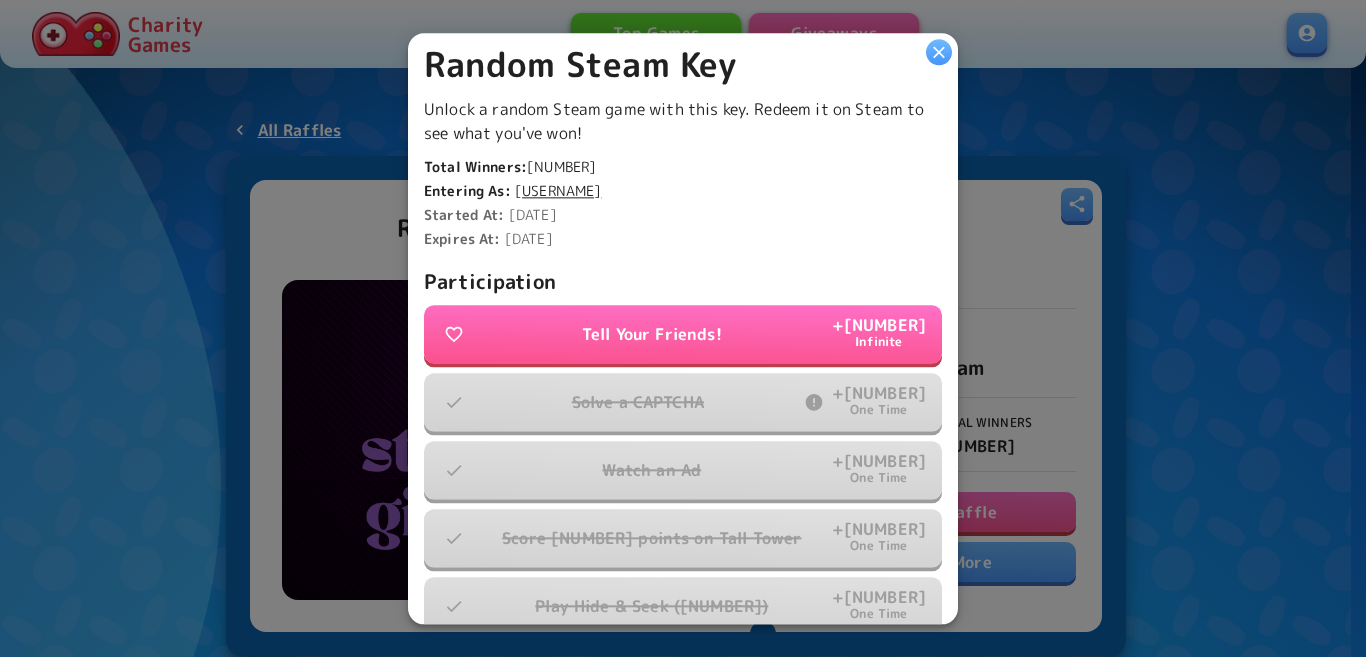 click at bounding box center [939, 52] 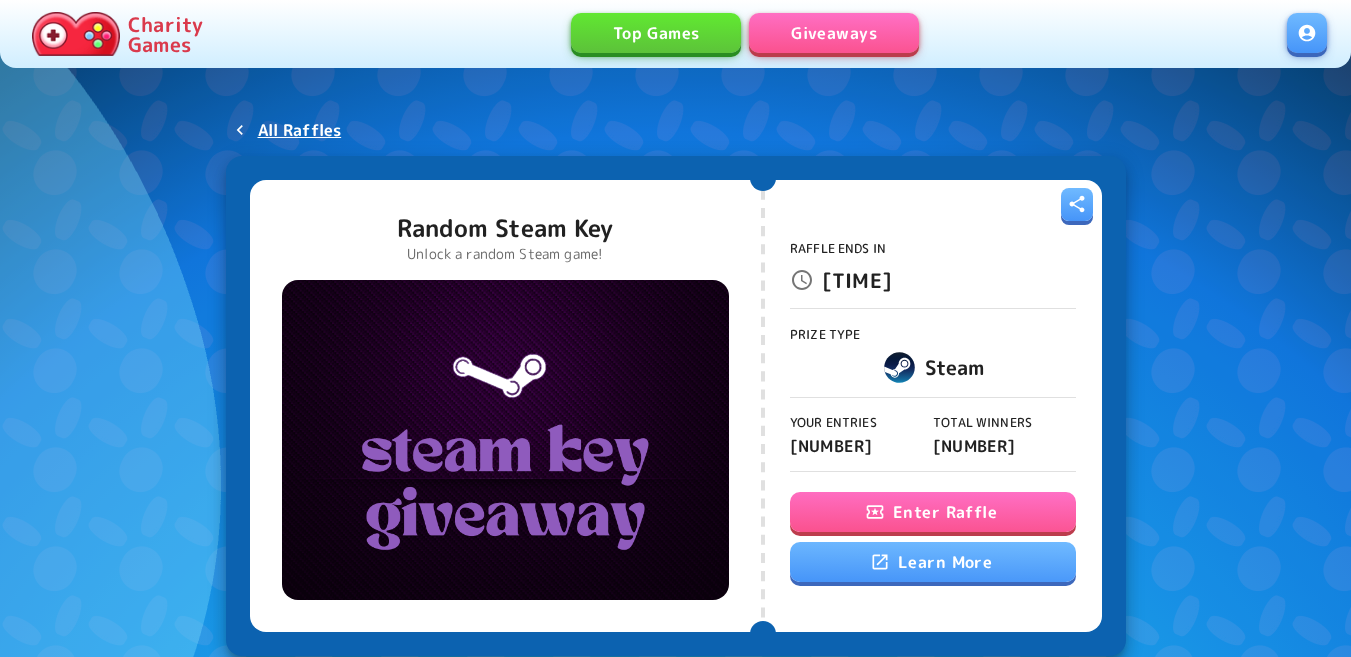 click on "Enter Raffle" at bounding box center [933, 512] 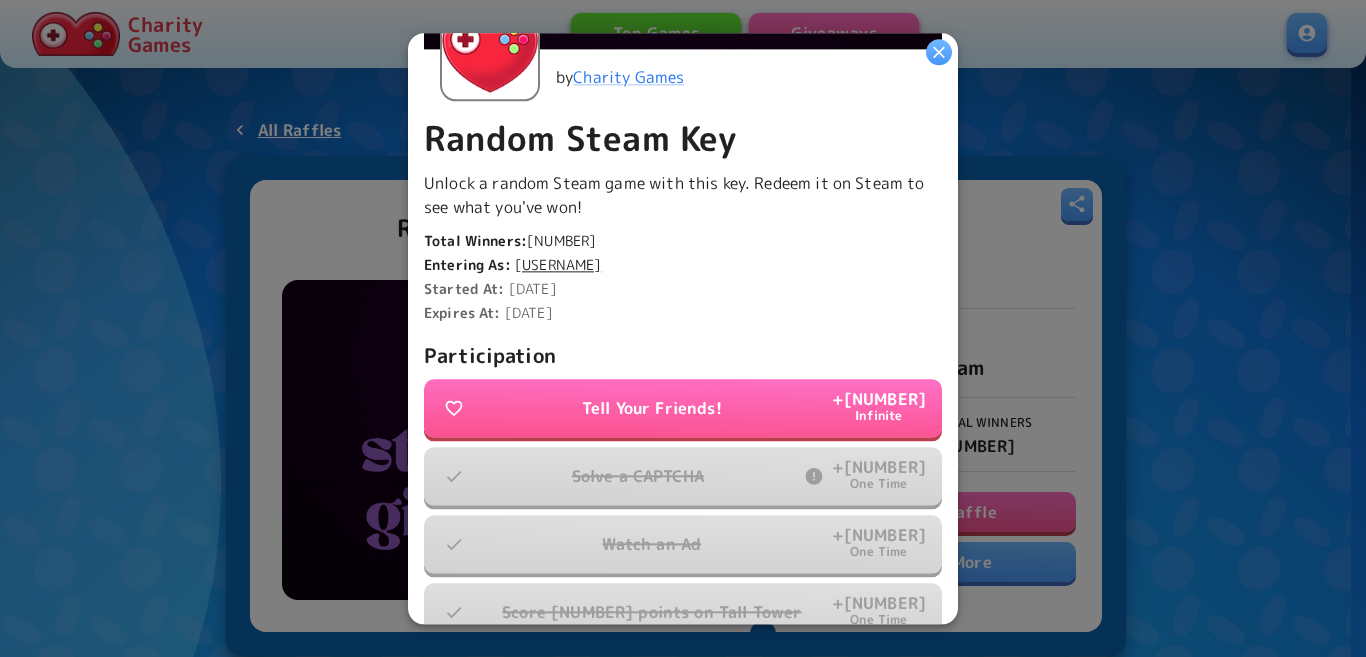 scroll, scrollTop: 400, scrollLeft: 0, axis: vertical 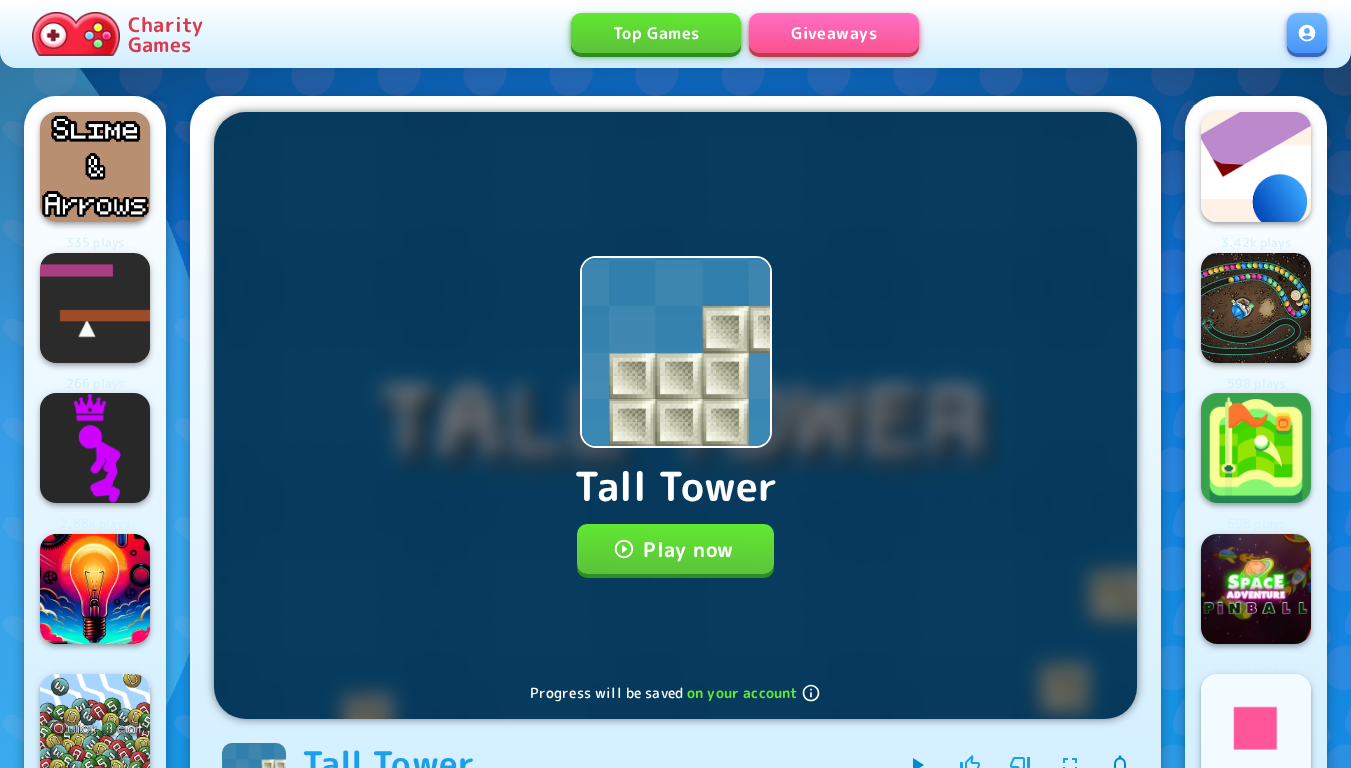 click on "Play now" at bounding box center [675, 549] 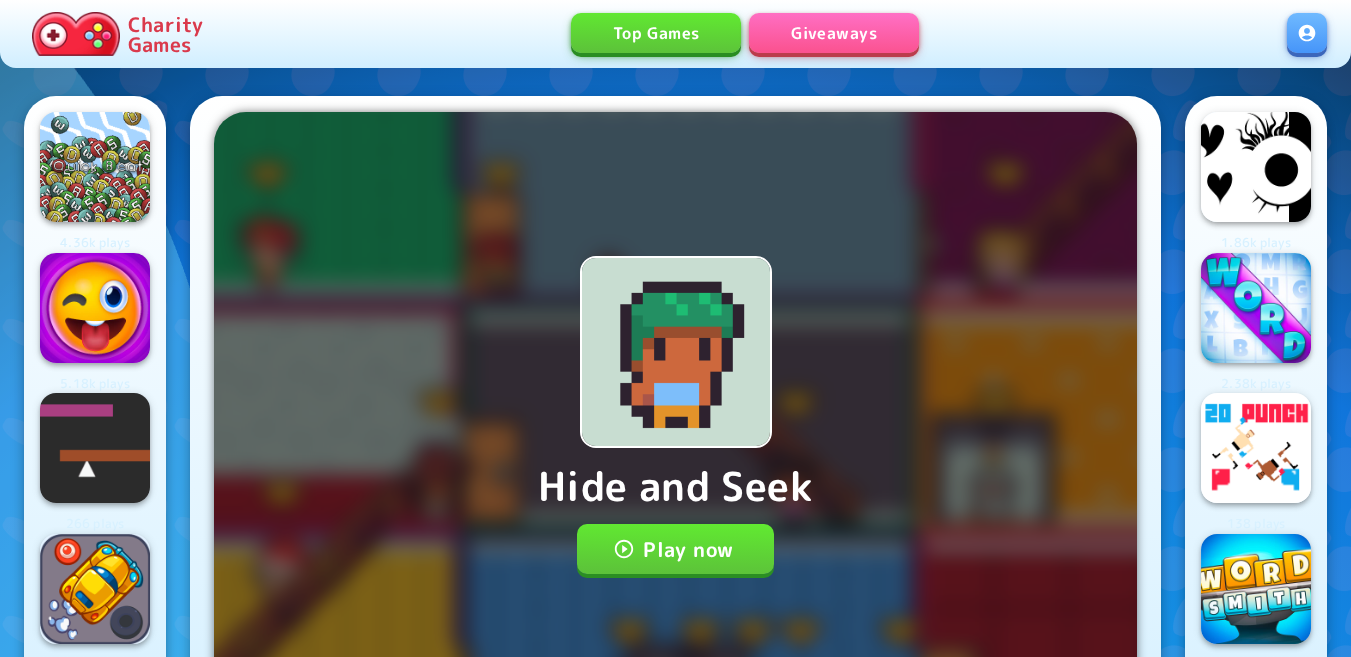 scroll, scrollTop: 0, scrollLeft: 0, axis: both 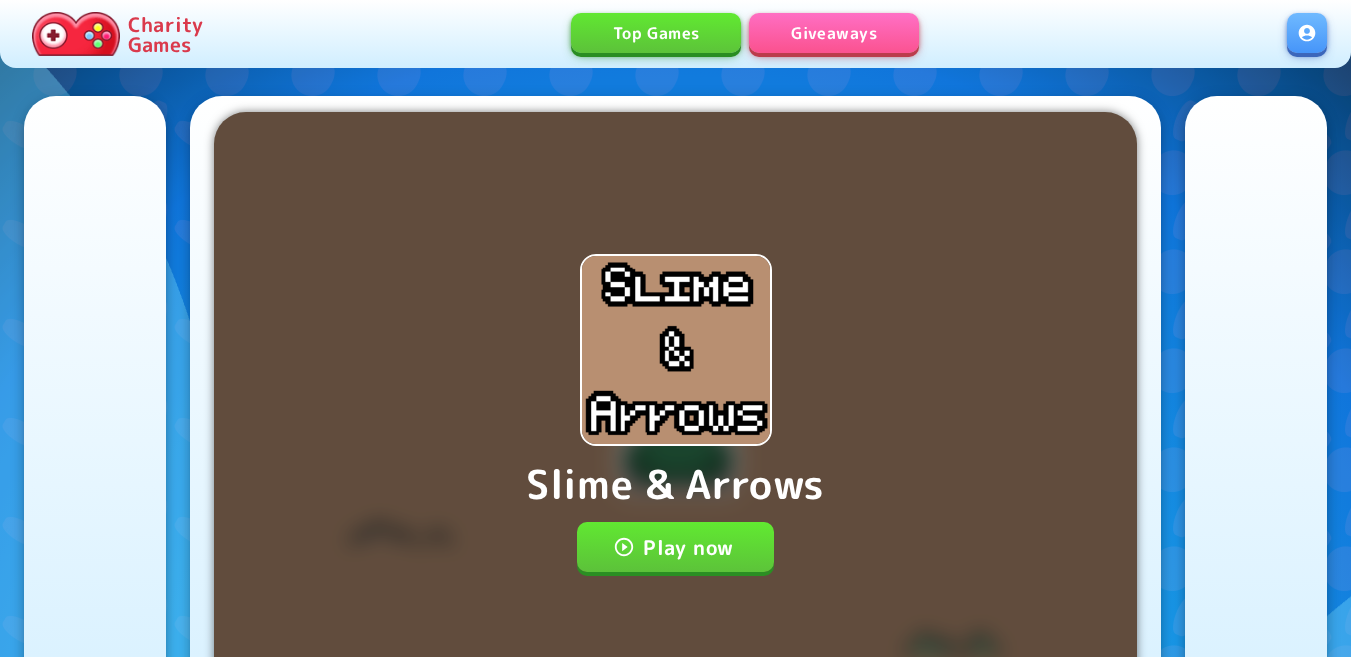 click on "Play now" at bounding box center [675, 547] 